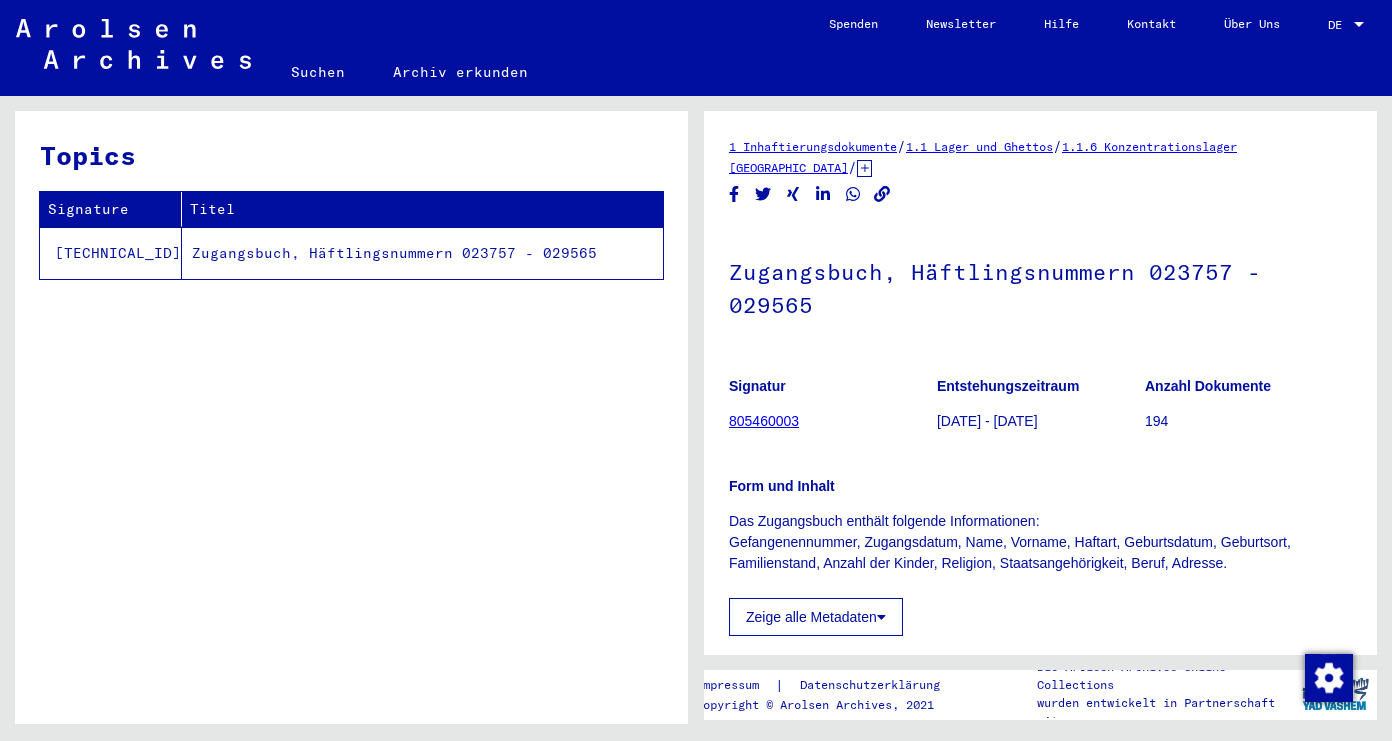 scroll, scrollTop: 0, scrollLeft: 0, axis: both 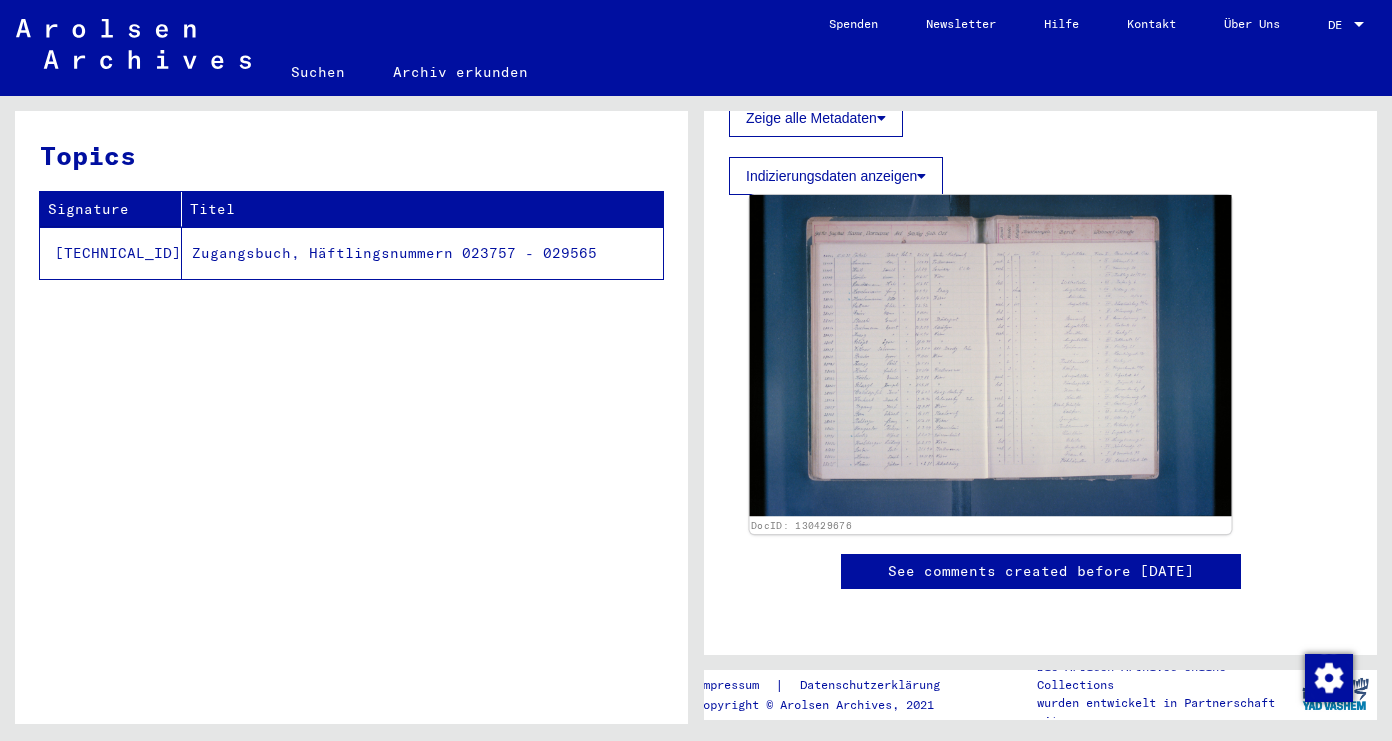 click 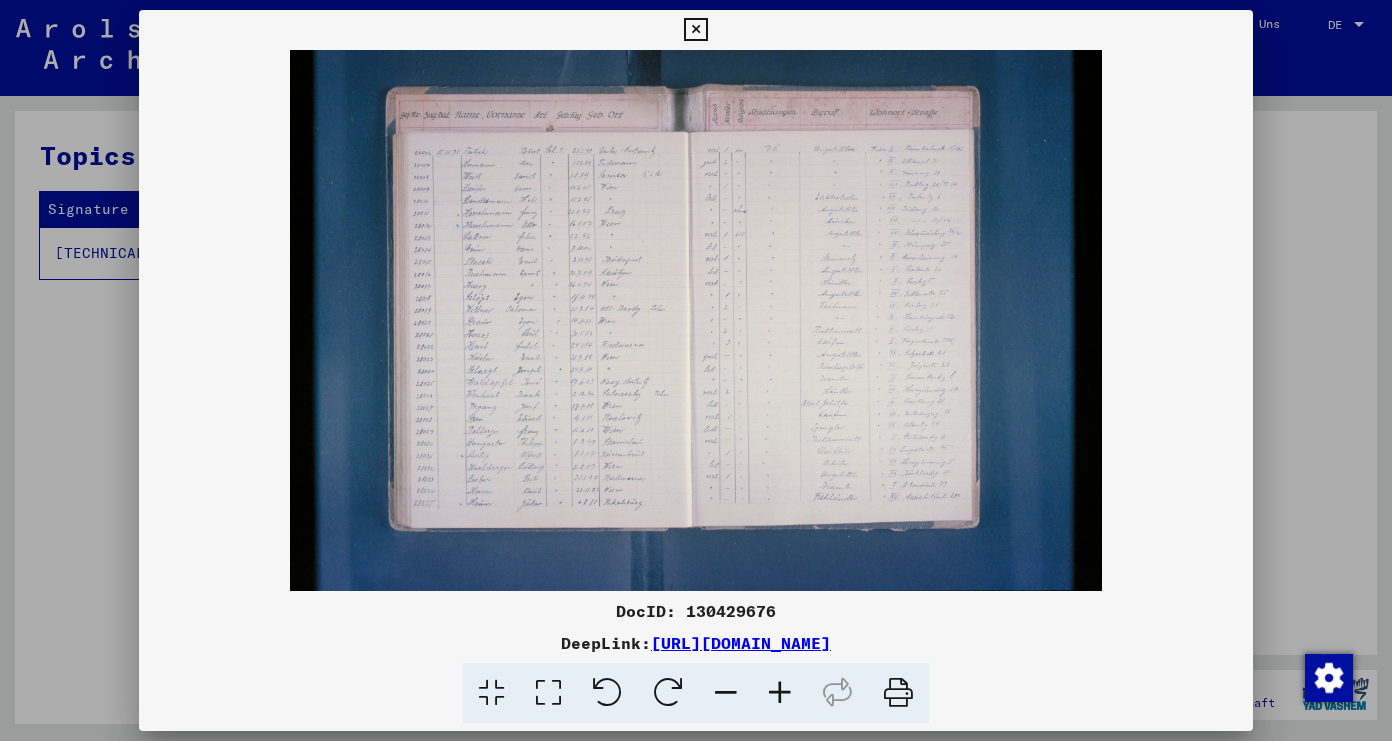 click at bounding box center [780, 693] 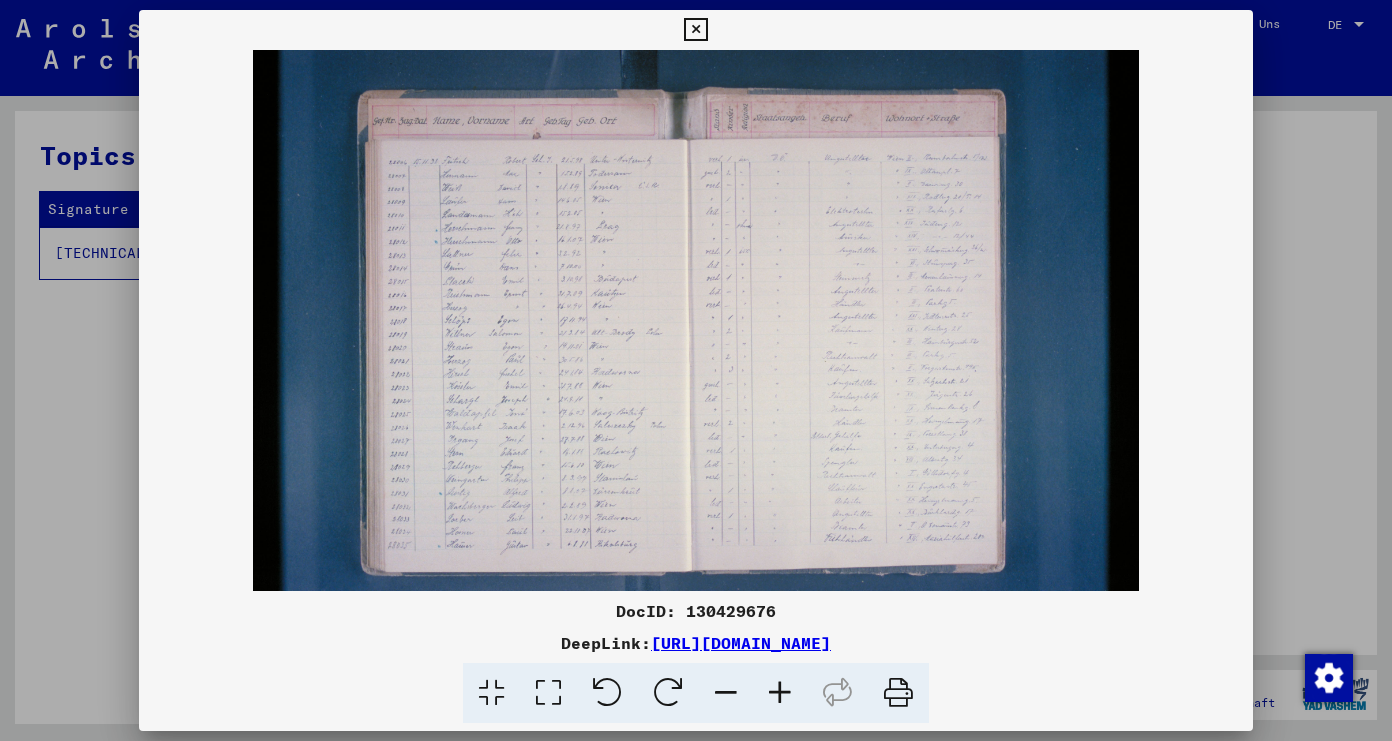 click at bounding box center [780, 693] 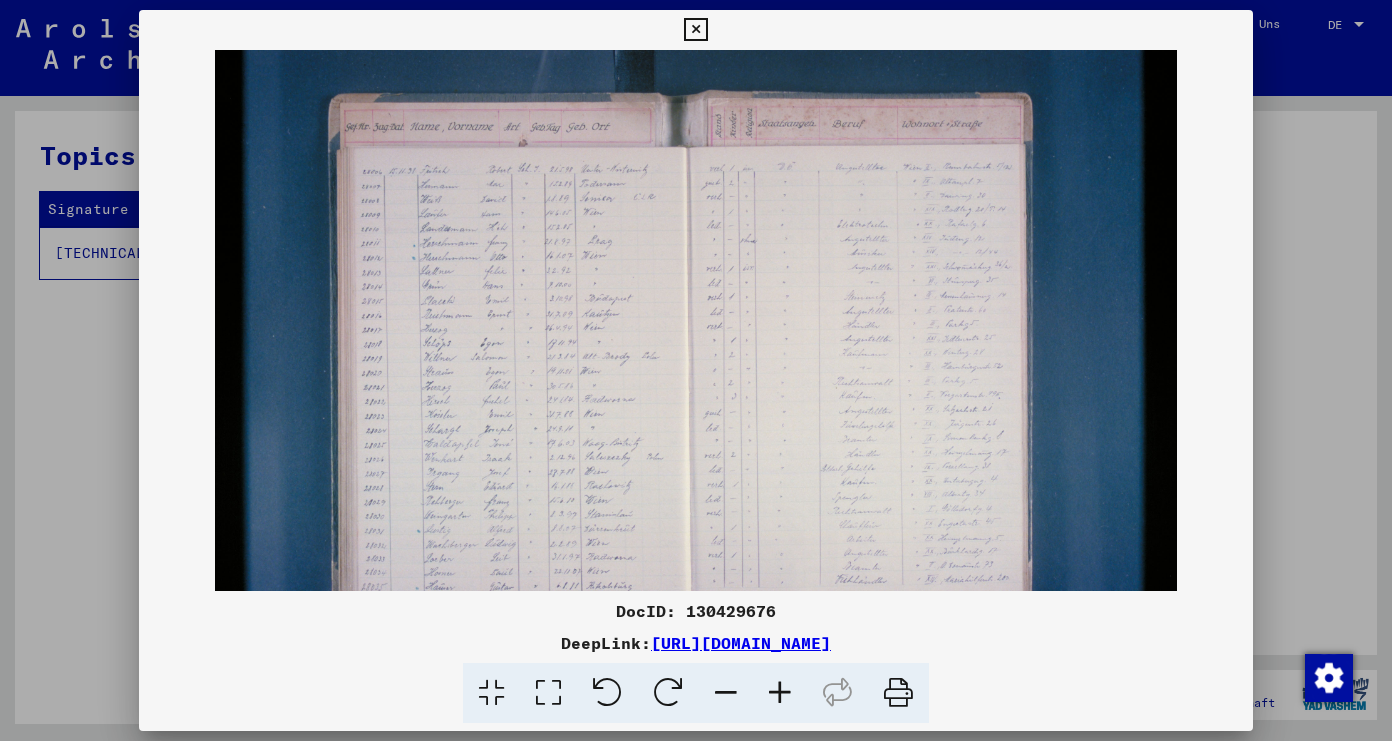 click at bounding box center [780, 693] 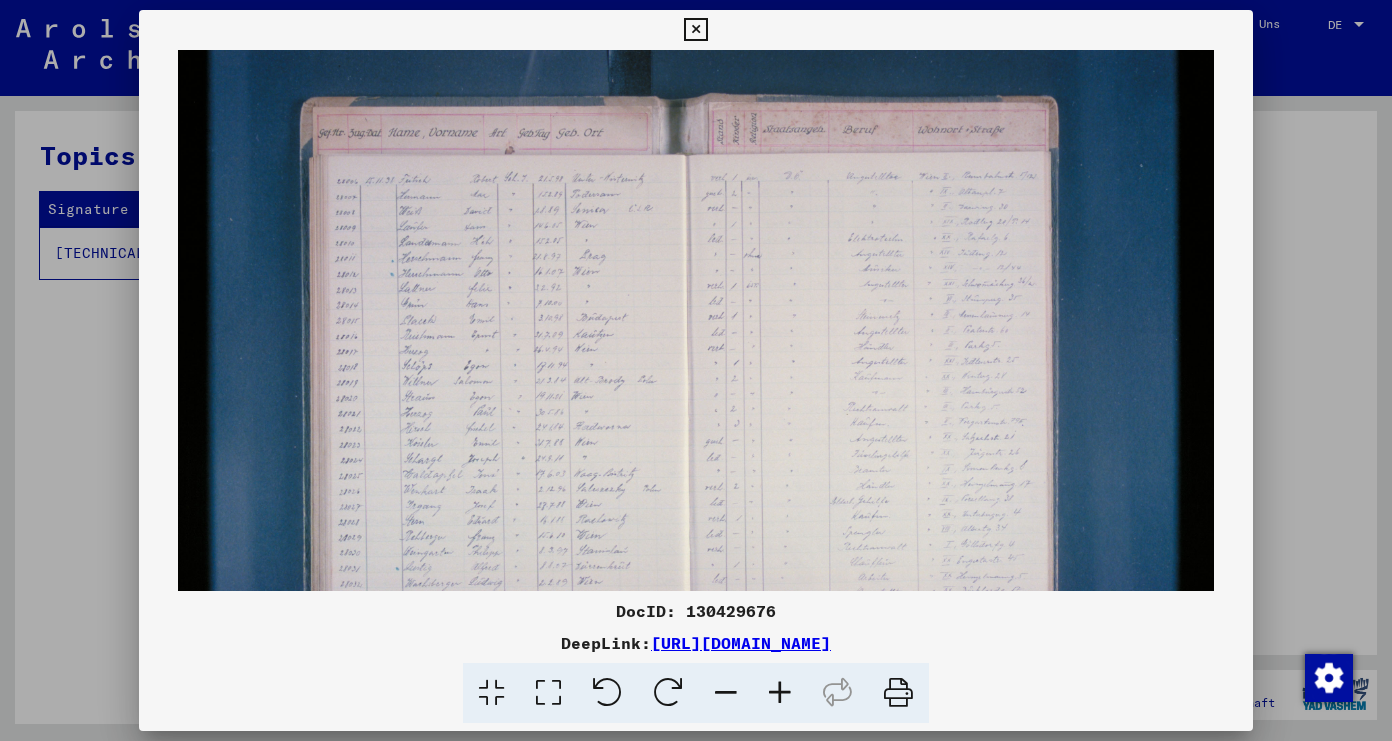 click at bounding box center (780, 693) 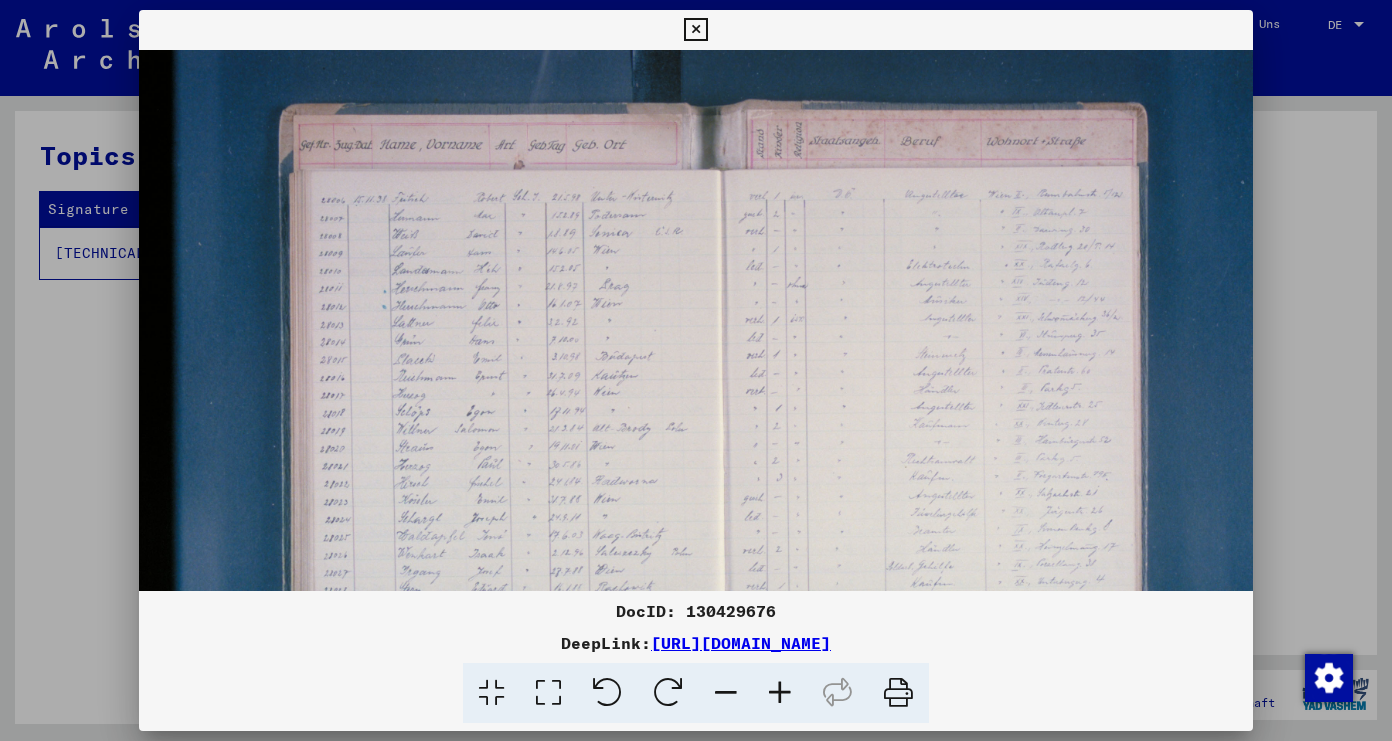 click at bounding box center [780, 693] 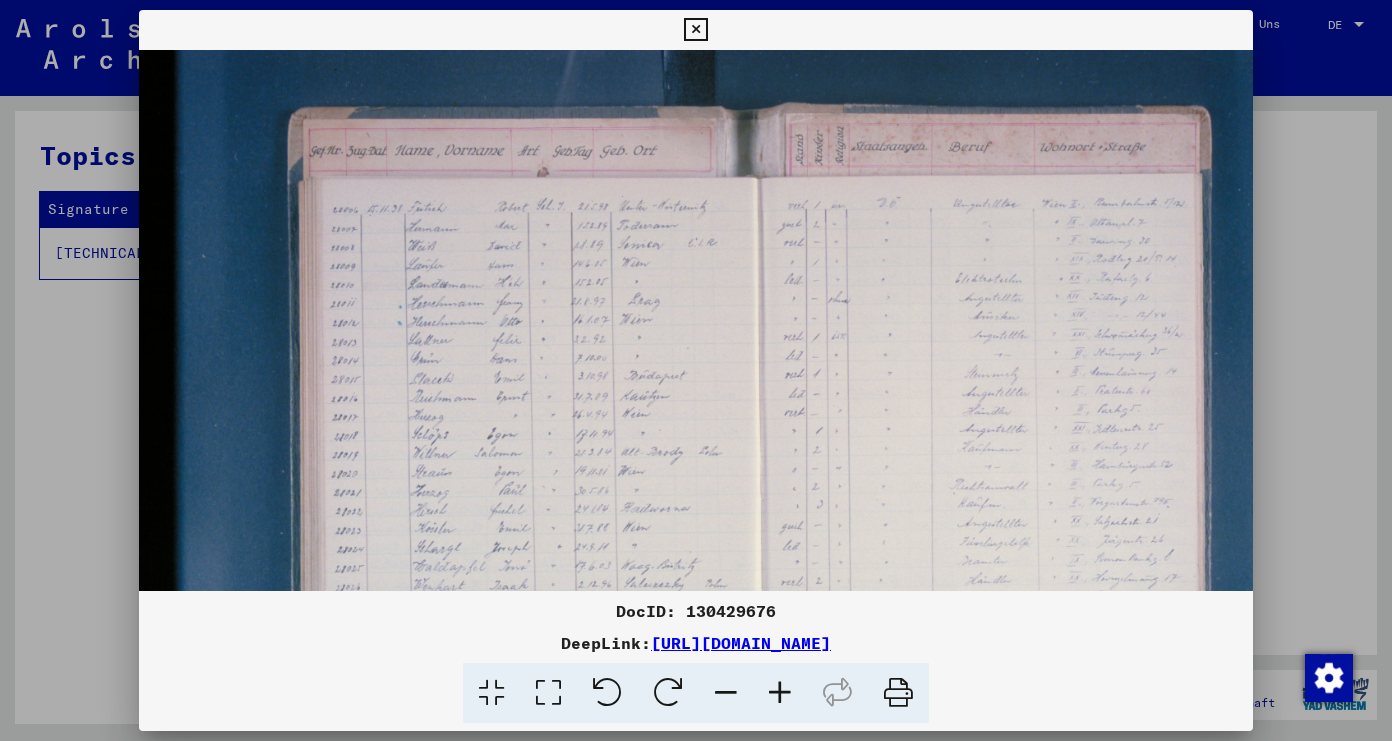 click at bounding box center [780, 693] 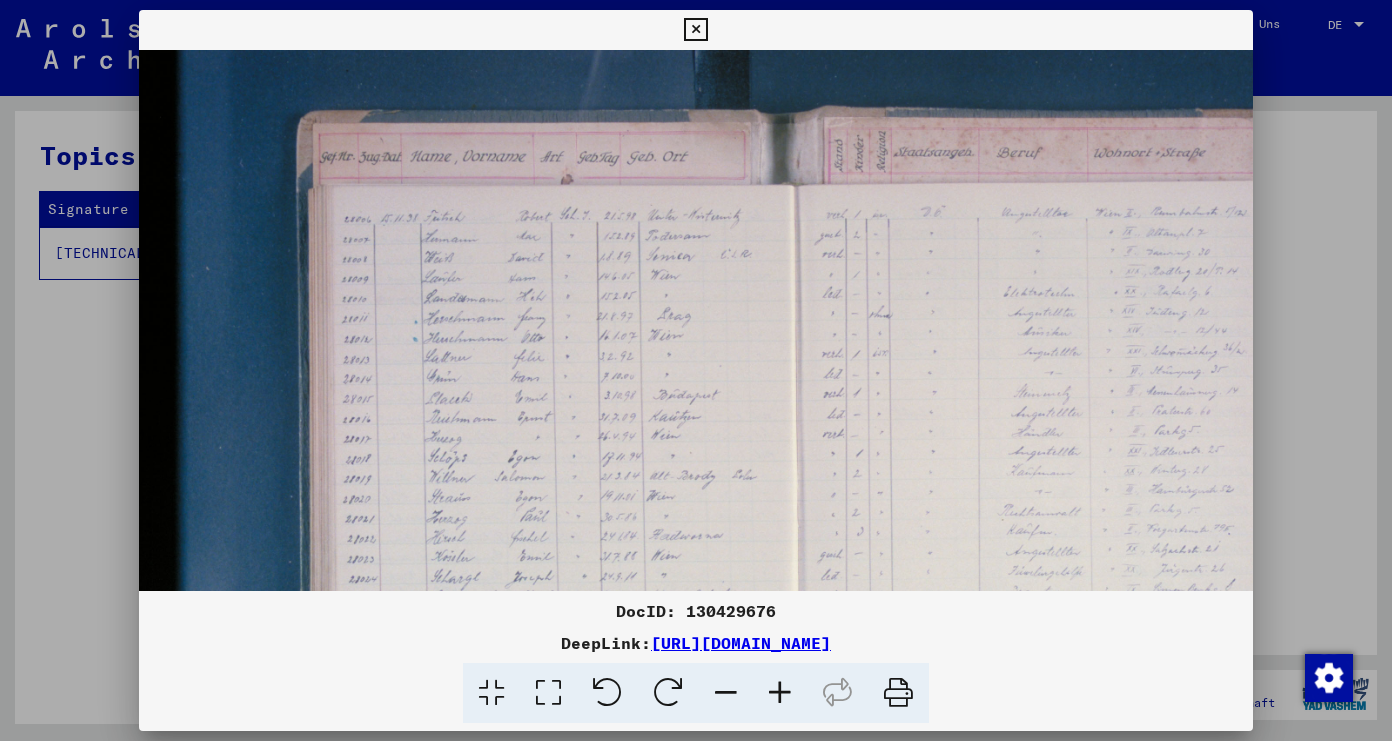 click at bounding box center (780, 693) 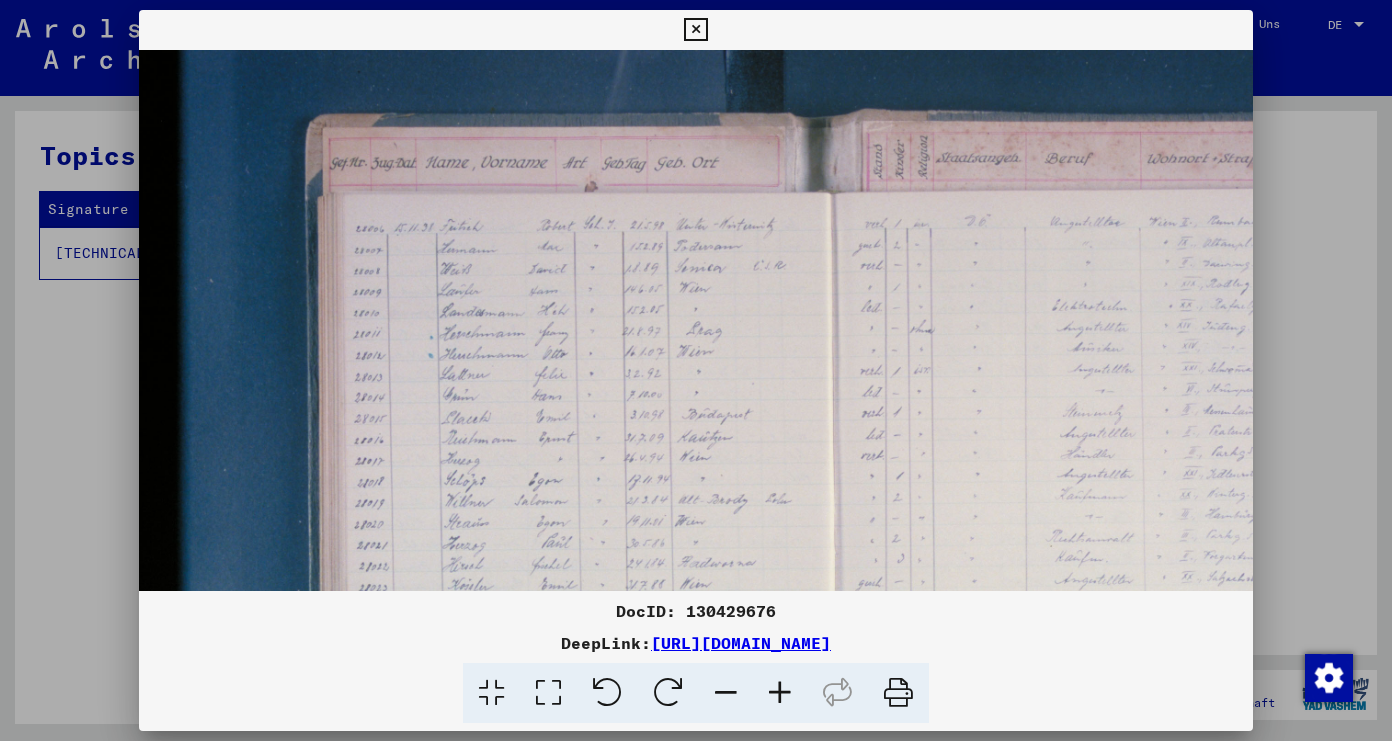 click at bounding box center [780, 693] 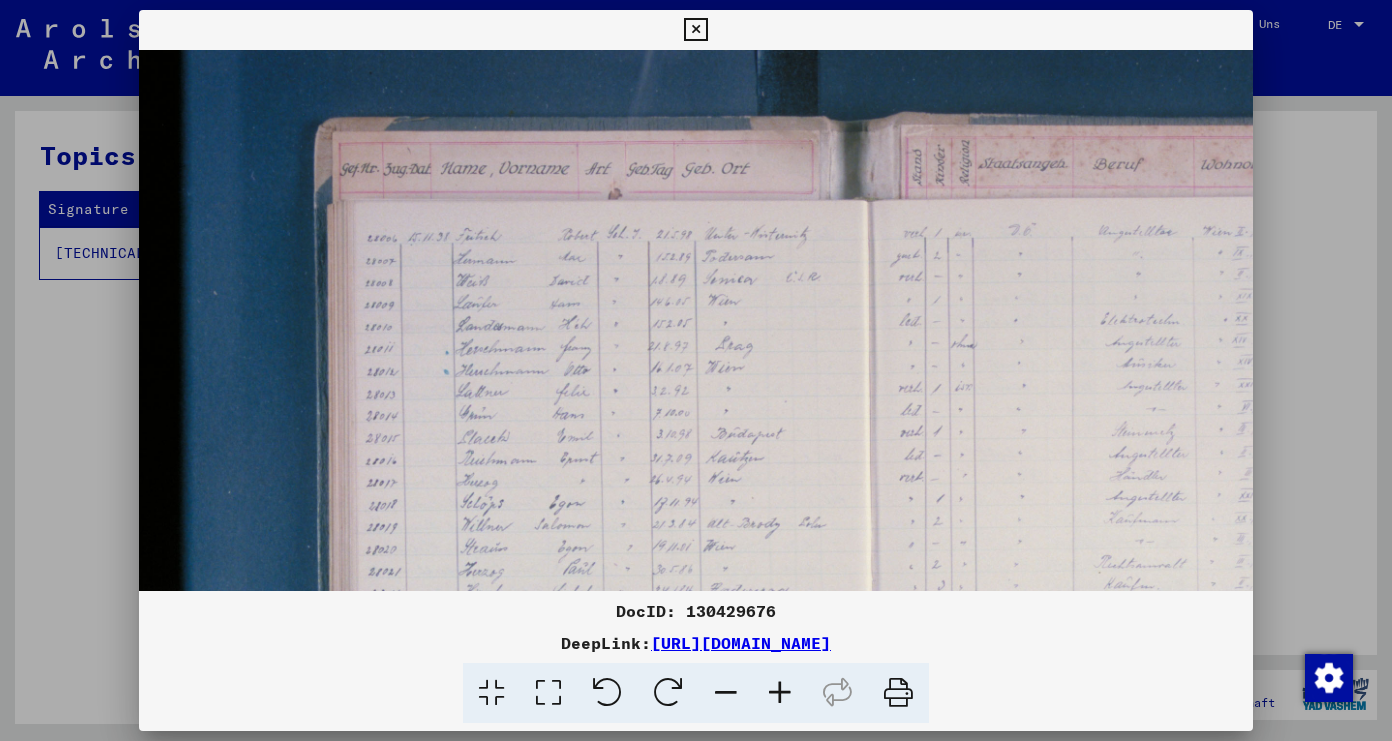 click at bounding box center (780, 693) 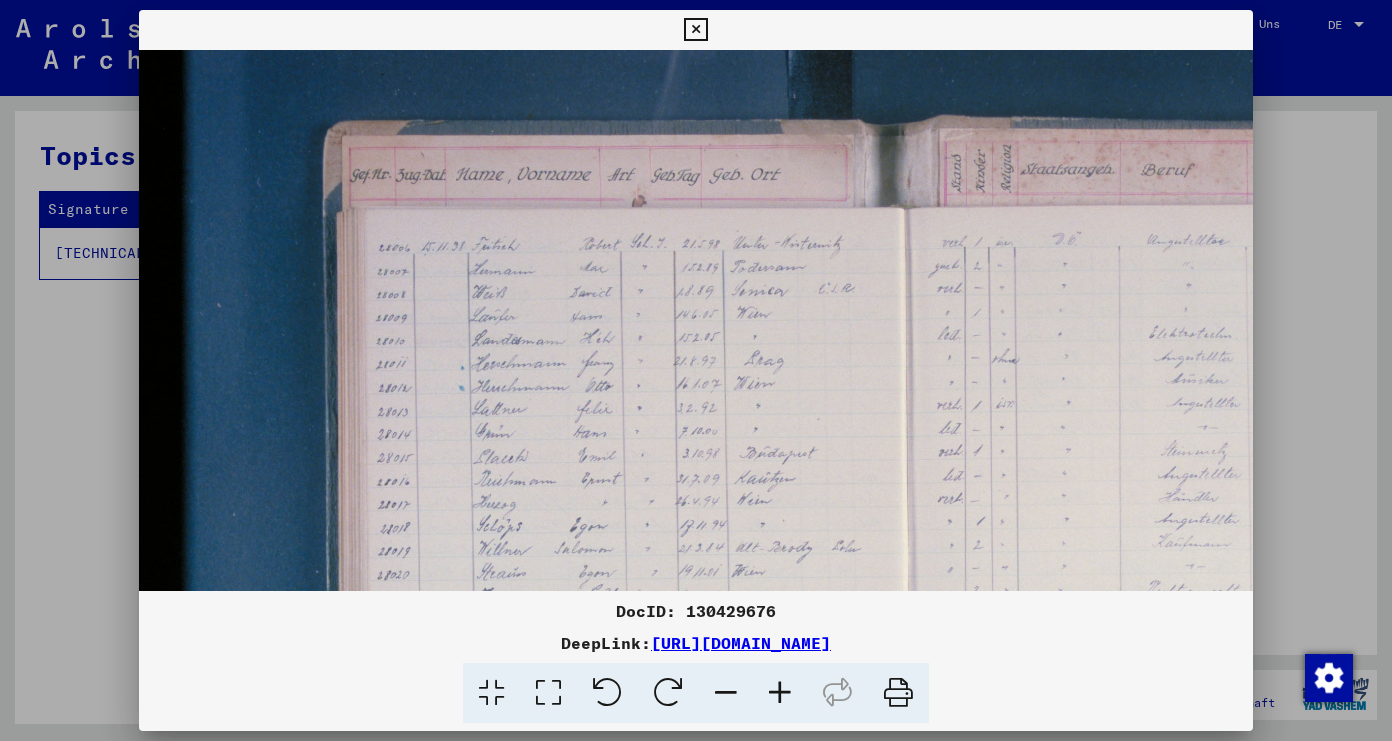 click at bounding box center (780, 693) 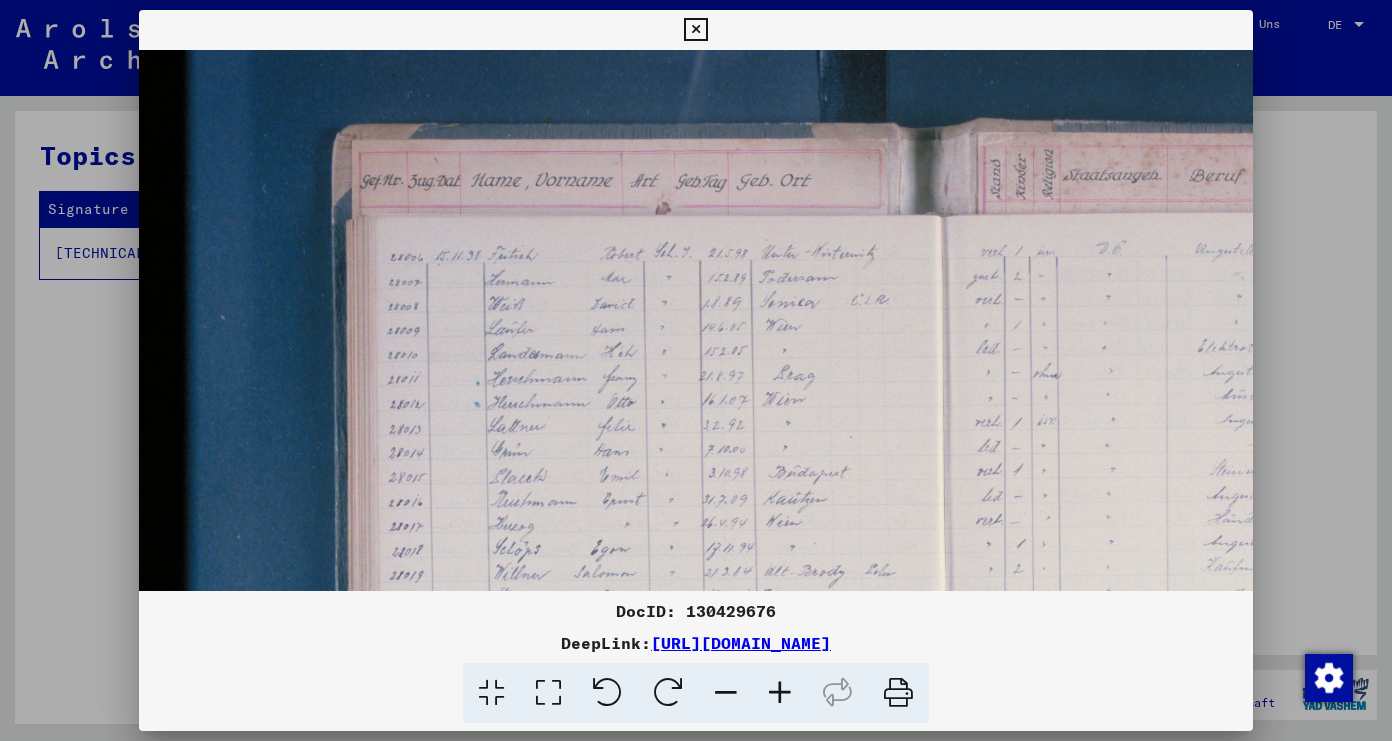click at bounding box center (780, 693) 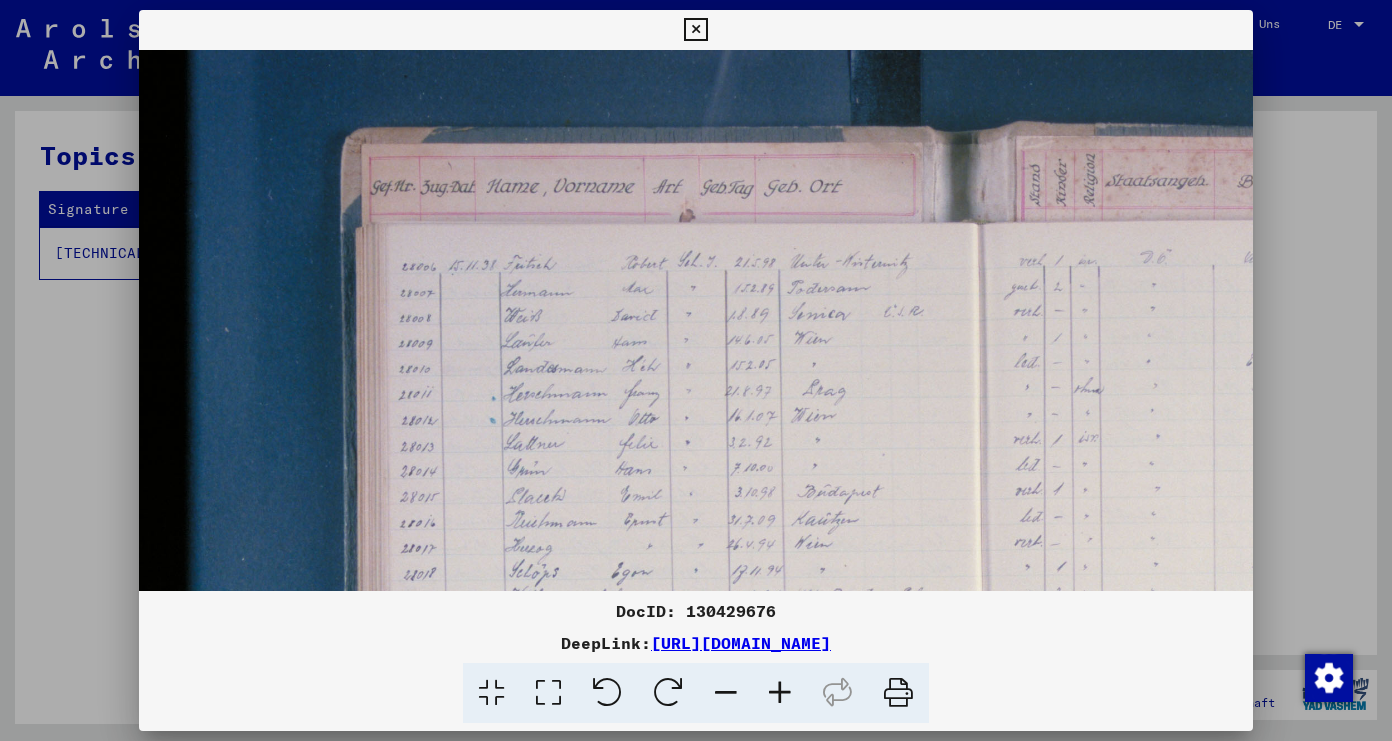 click at bounding box center (780, 693) 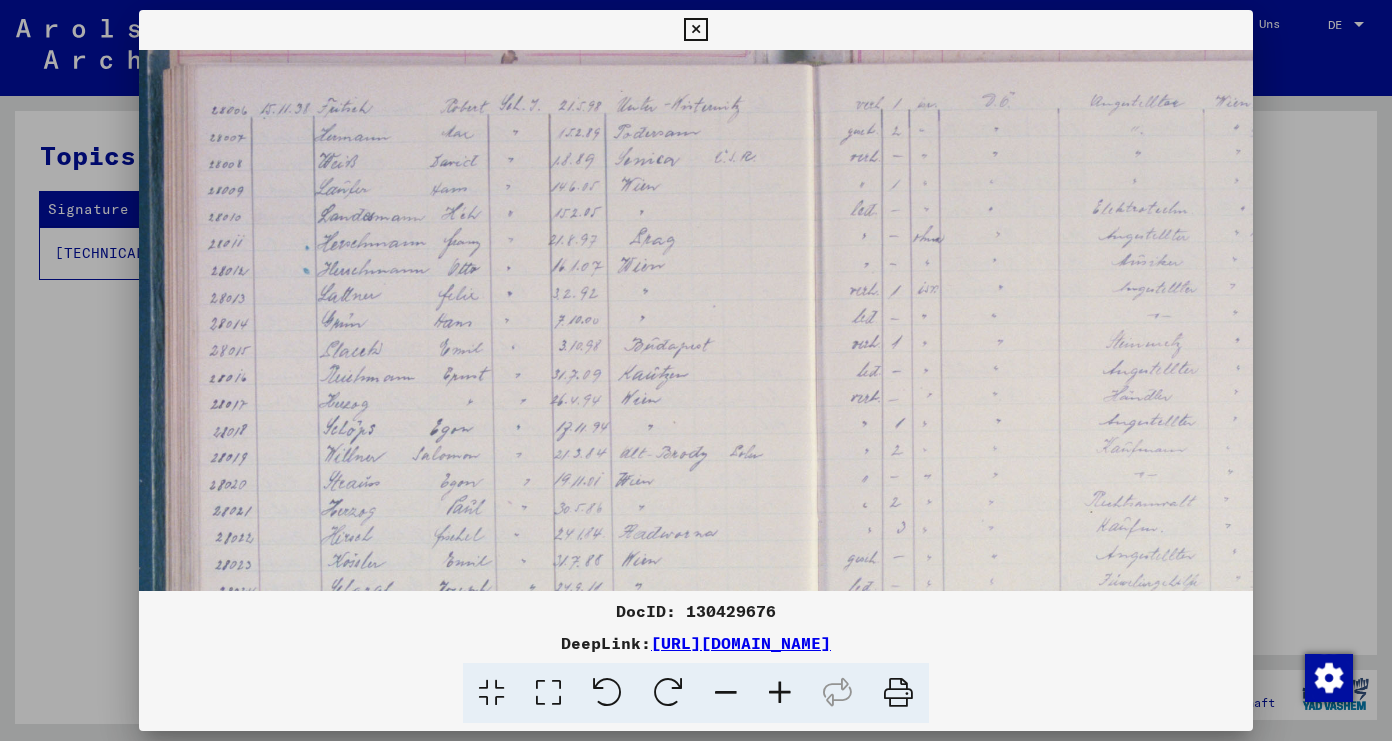scroll, scrollTop: 166, scrollLeft: 201, axis: both 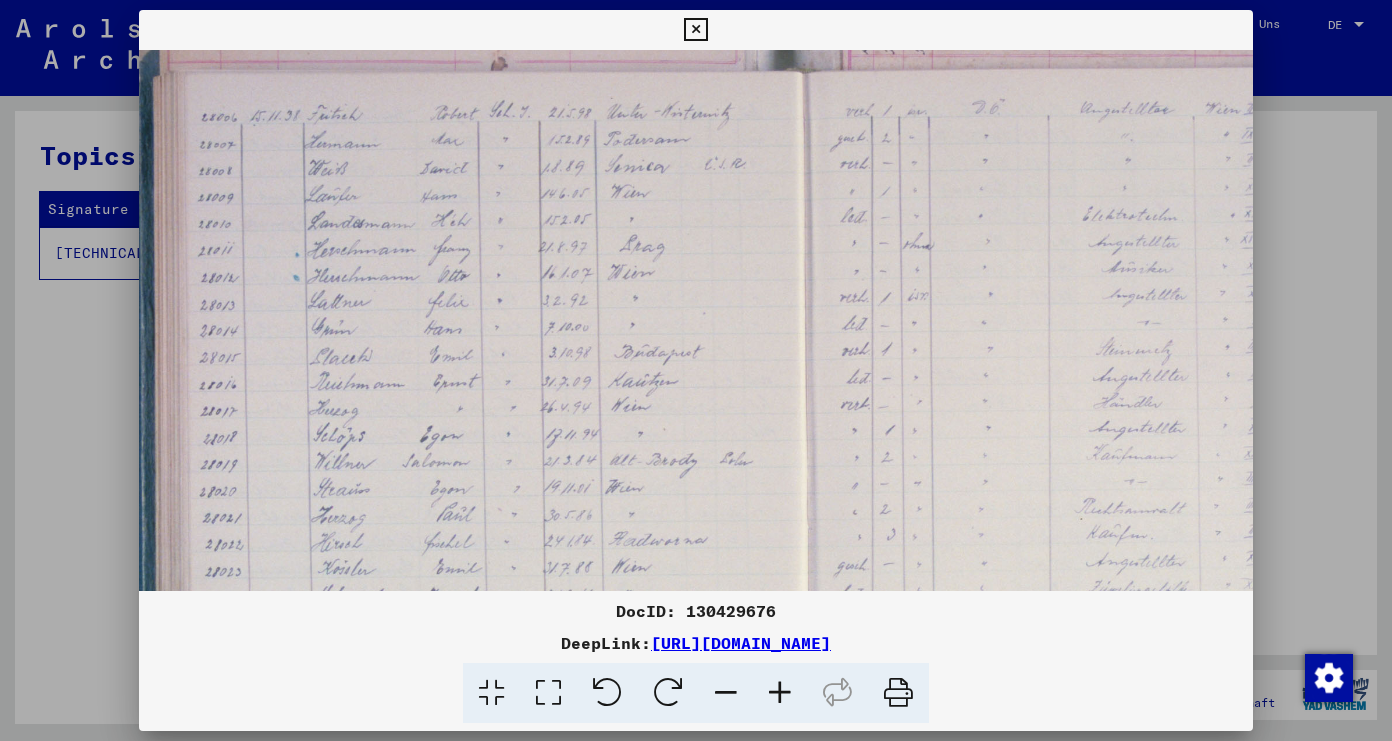 drag, startPoint x: 777, startPoint y: 343, endPoint x: 608, endPoint y: 218, distance: 210.20467 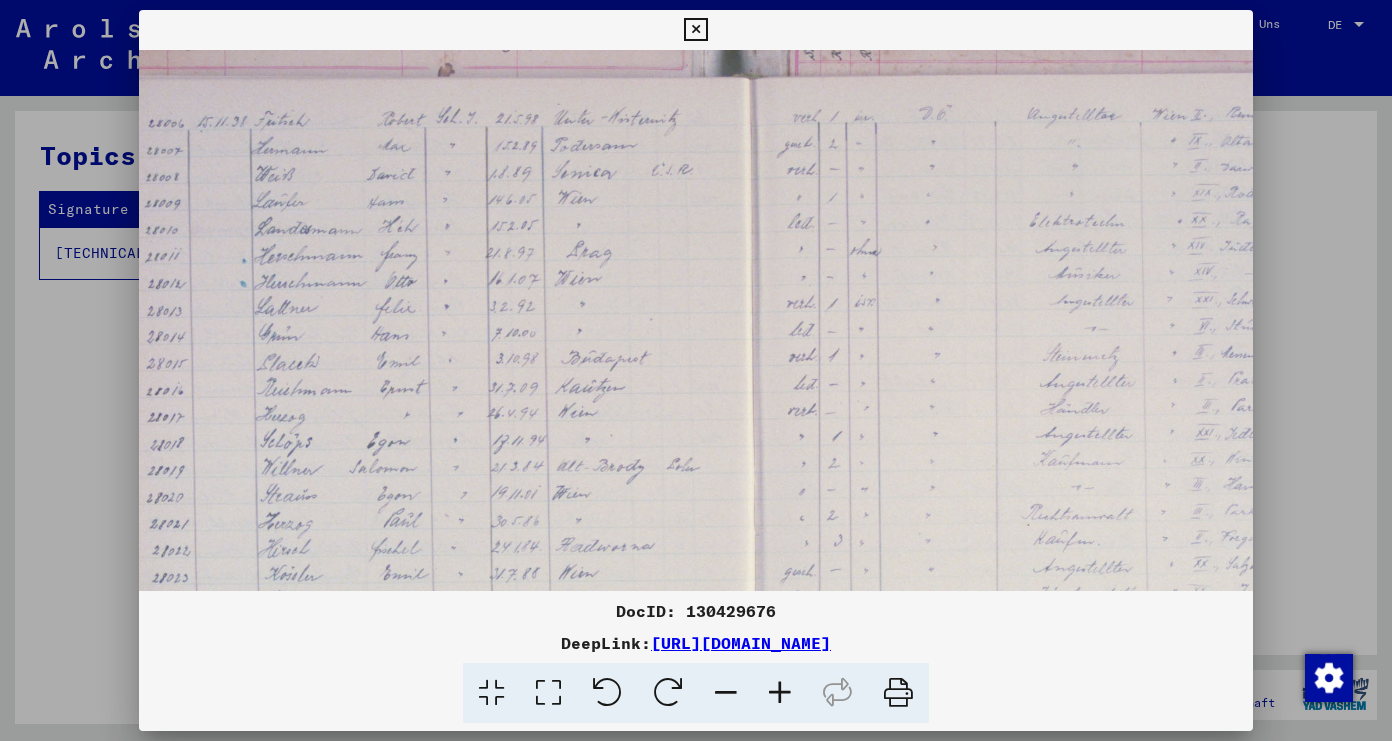 drag, startPoint x: 655, startPoint y: 253, endPoint x: 601, endPoint y: 260, distance: 54.451813 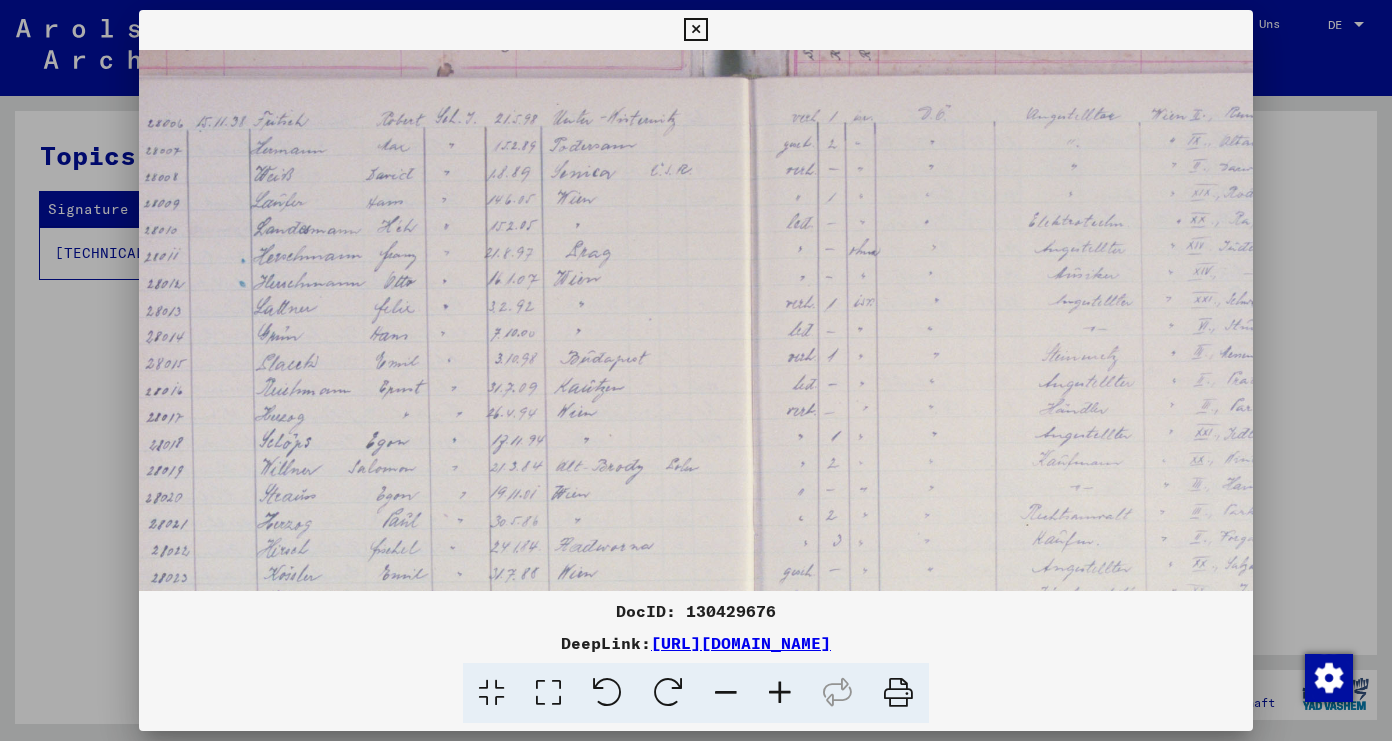 click at bounding box center [766, 492] 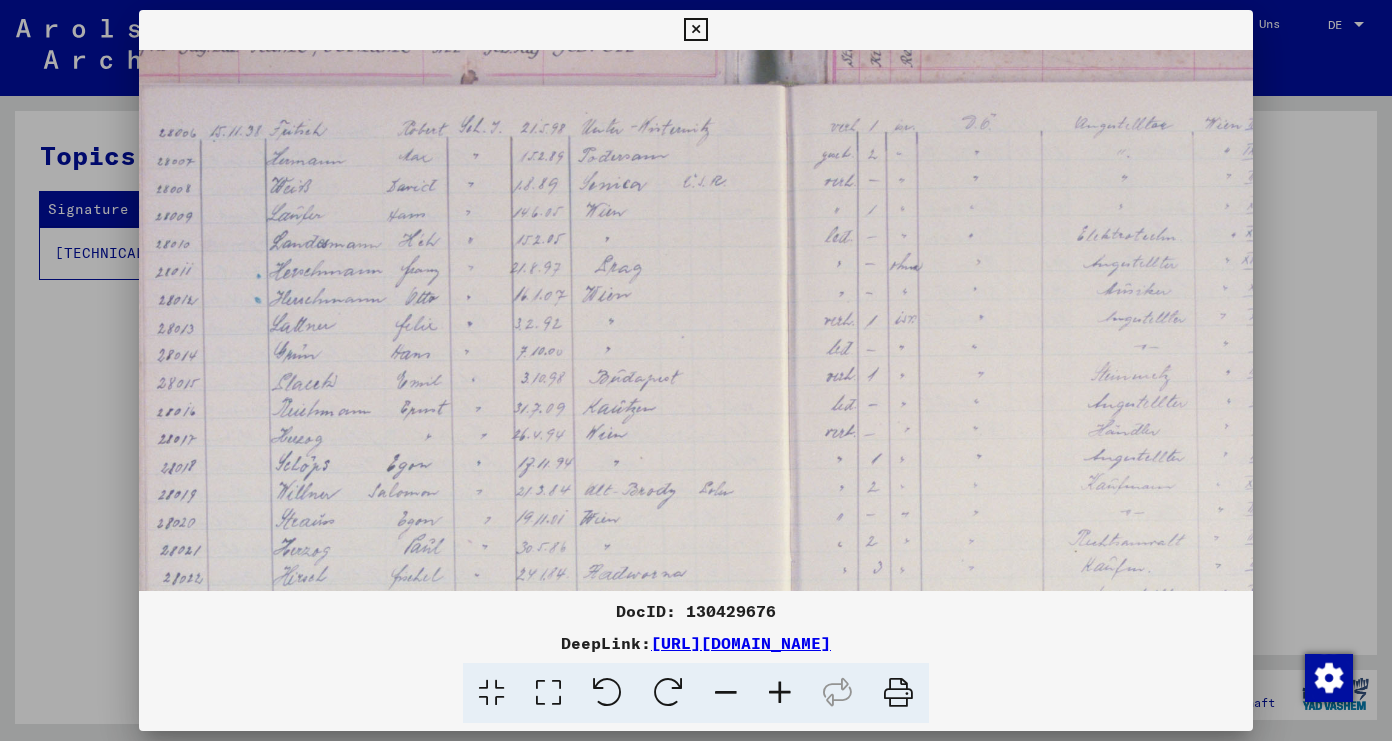 click at bounding box center (780, 693) 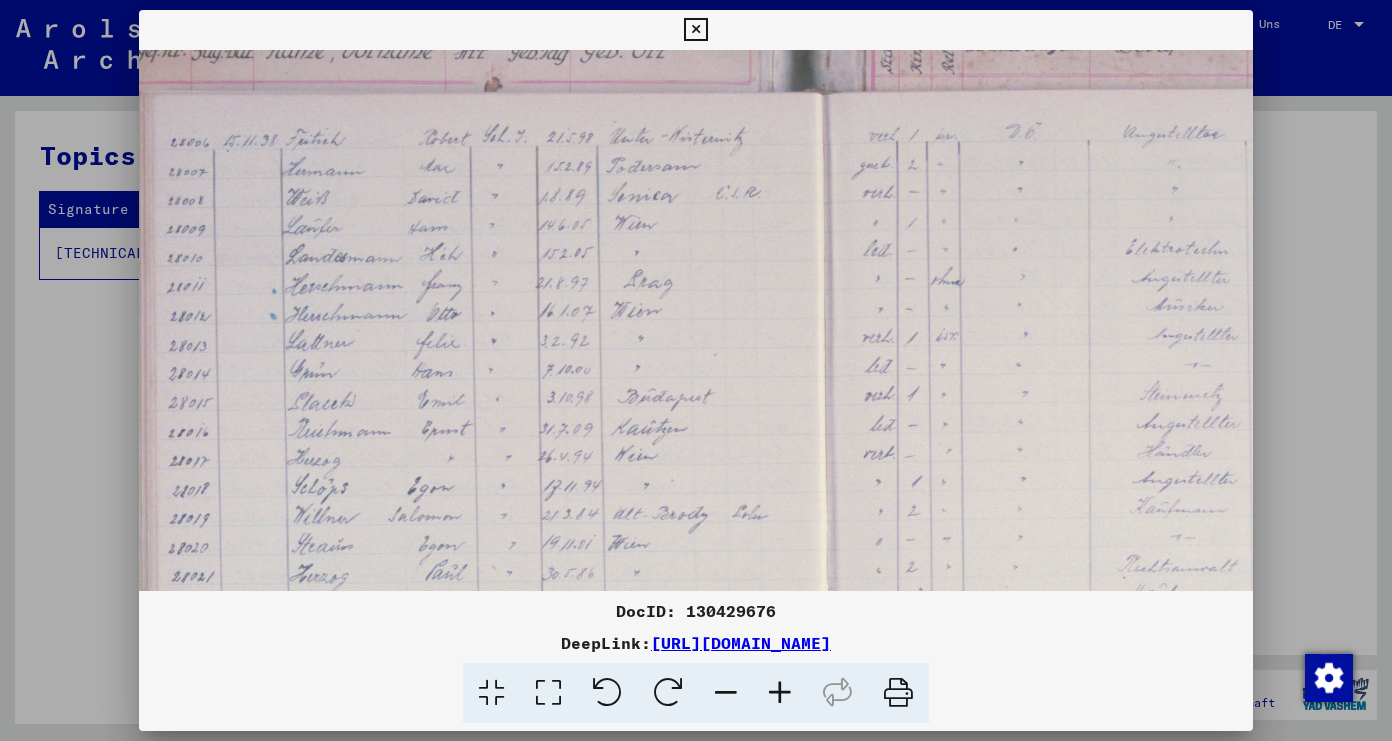 click at bounding box center [780, 693] 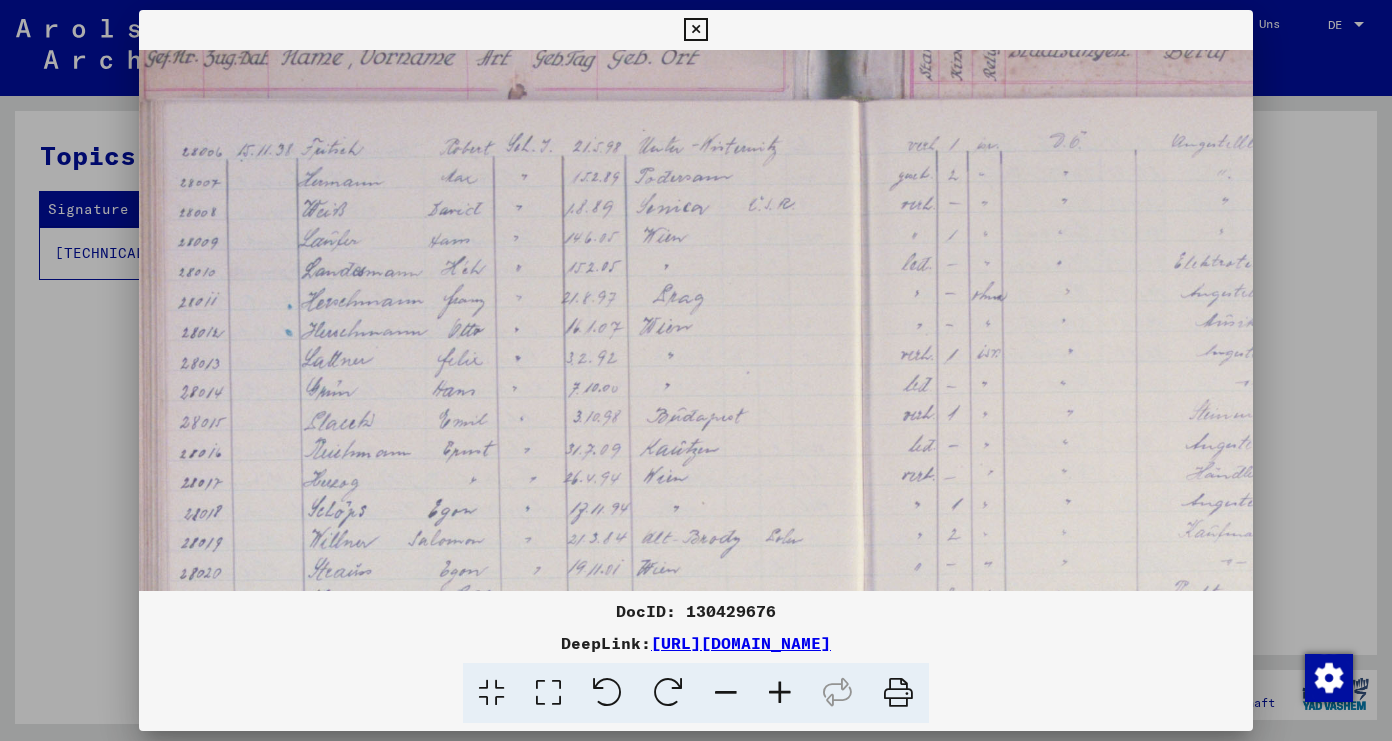 scroll, scrollTop: 1, scrollLeft: 0, axis: vertical 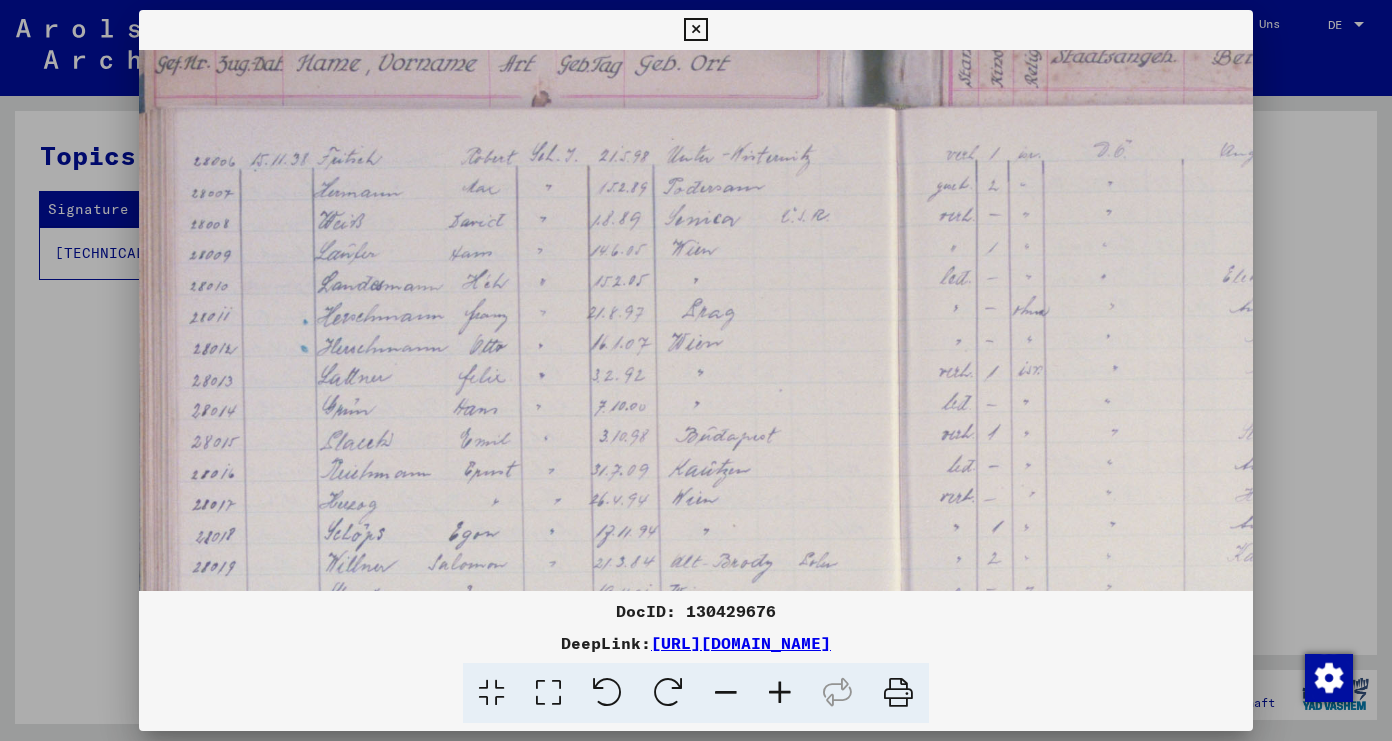 click at bounding box center (780, 693) 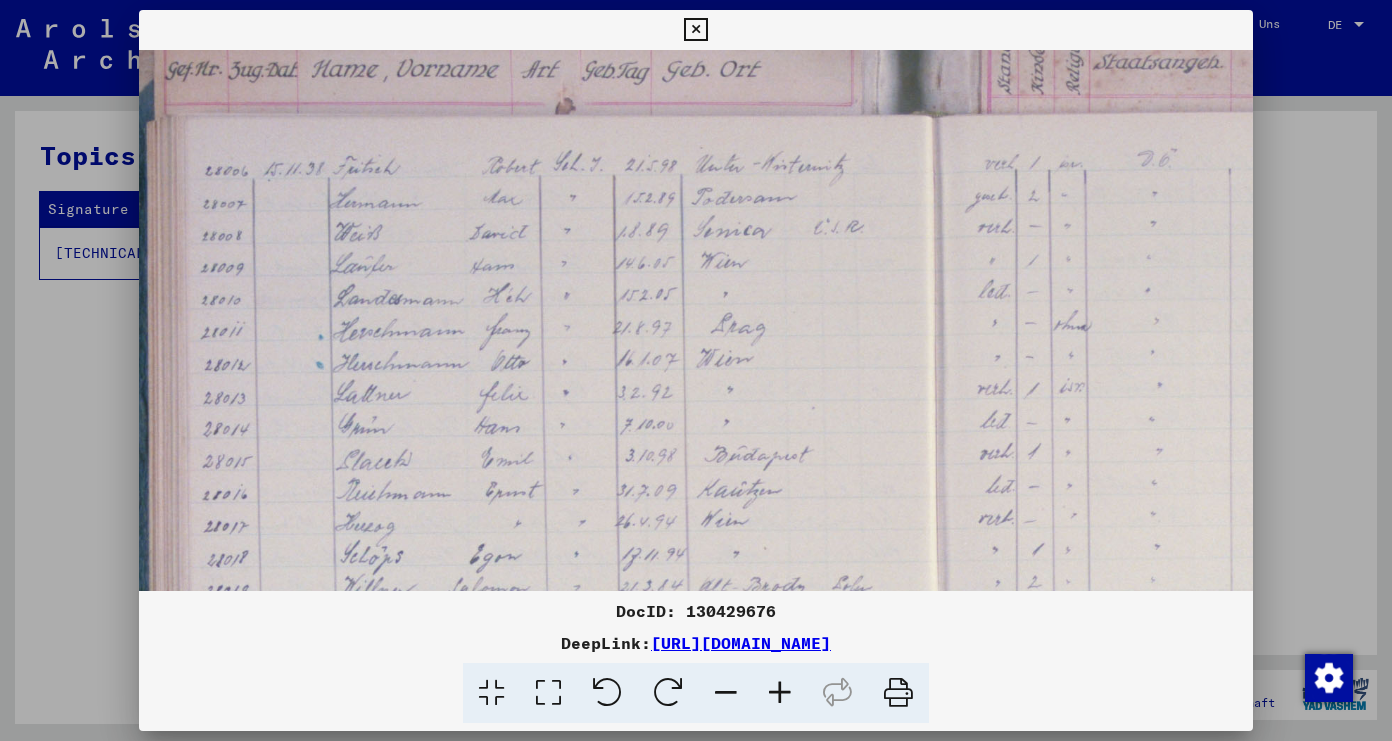 click at bounding box center (780, 693) 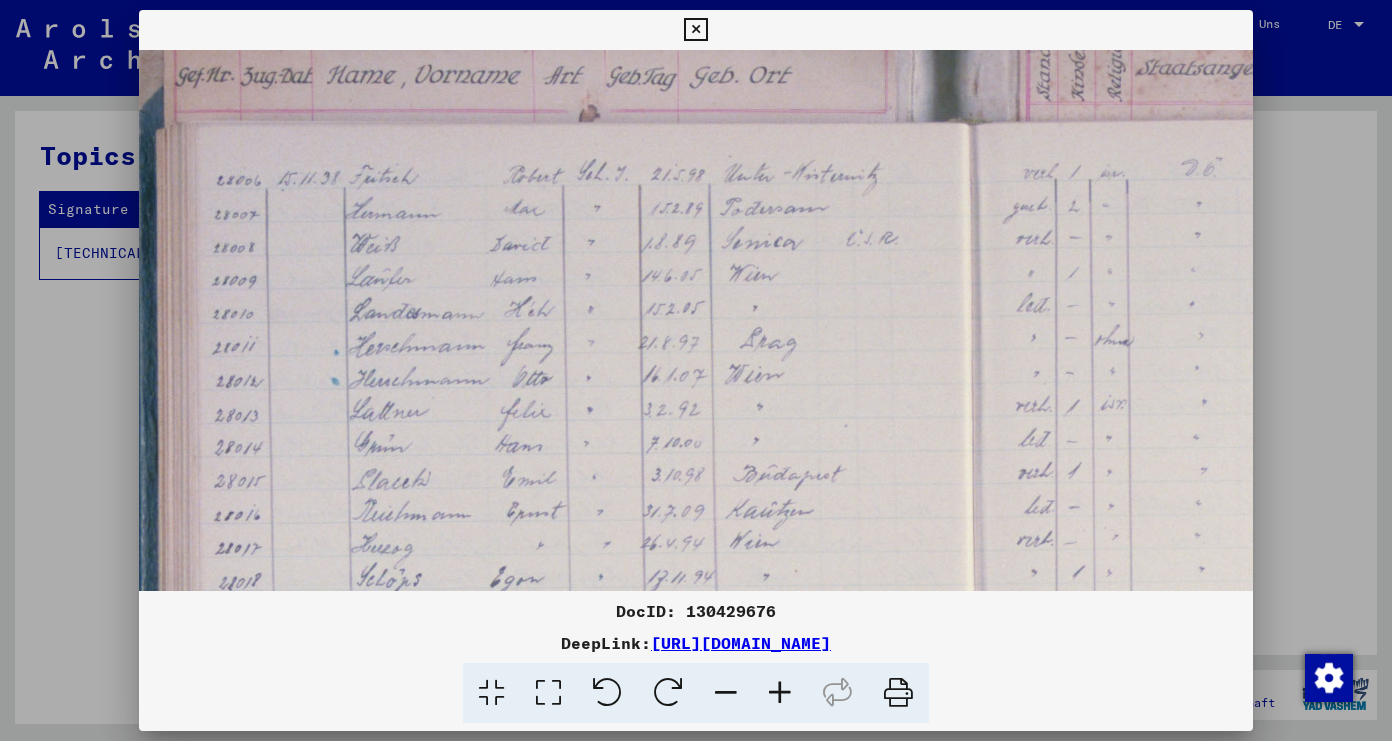 scroll, scrollTop: 0, scrollLeft: 0, axis: both 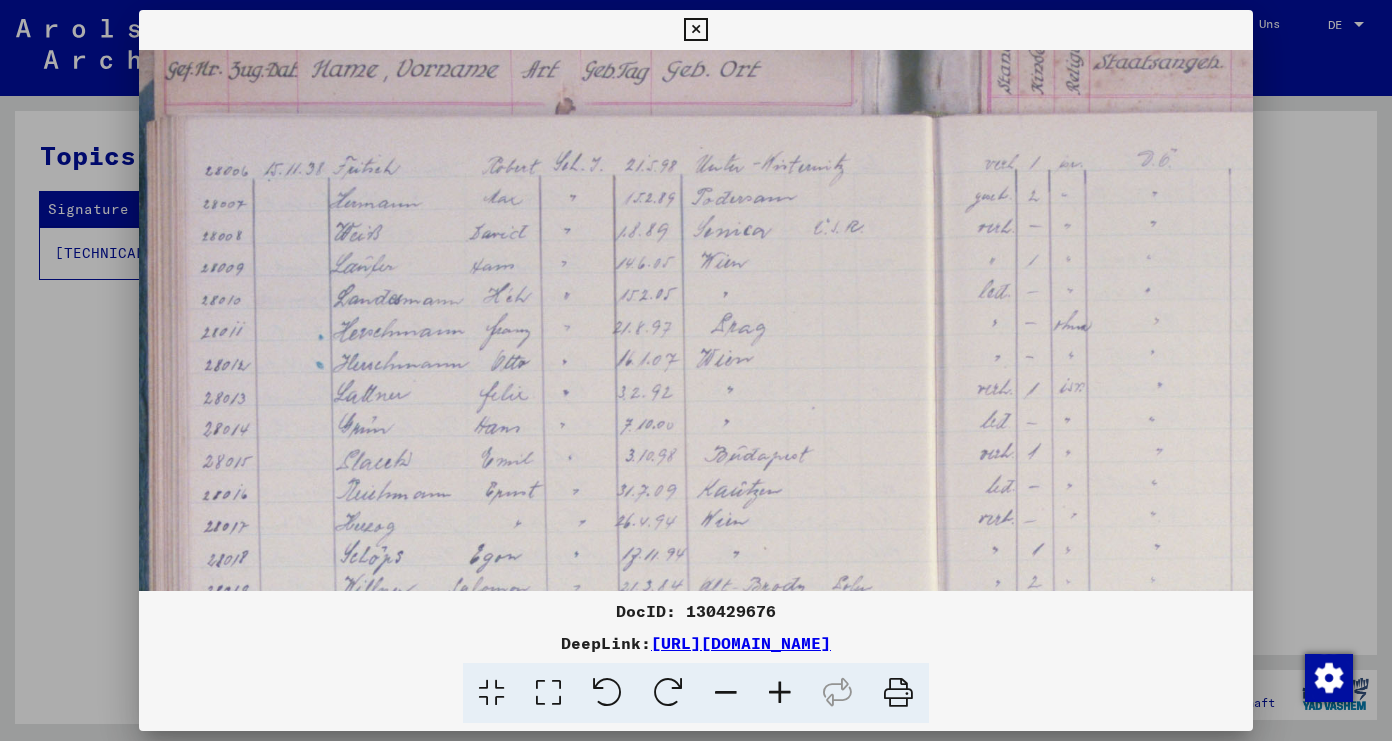 click at bounding box center (726, 693) 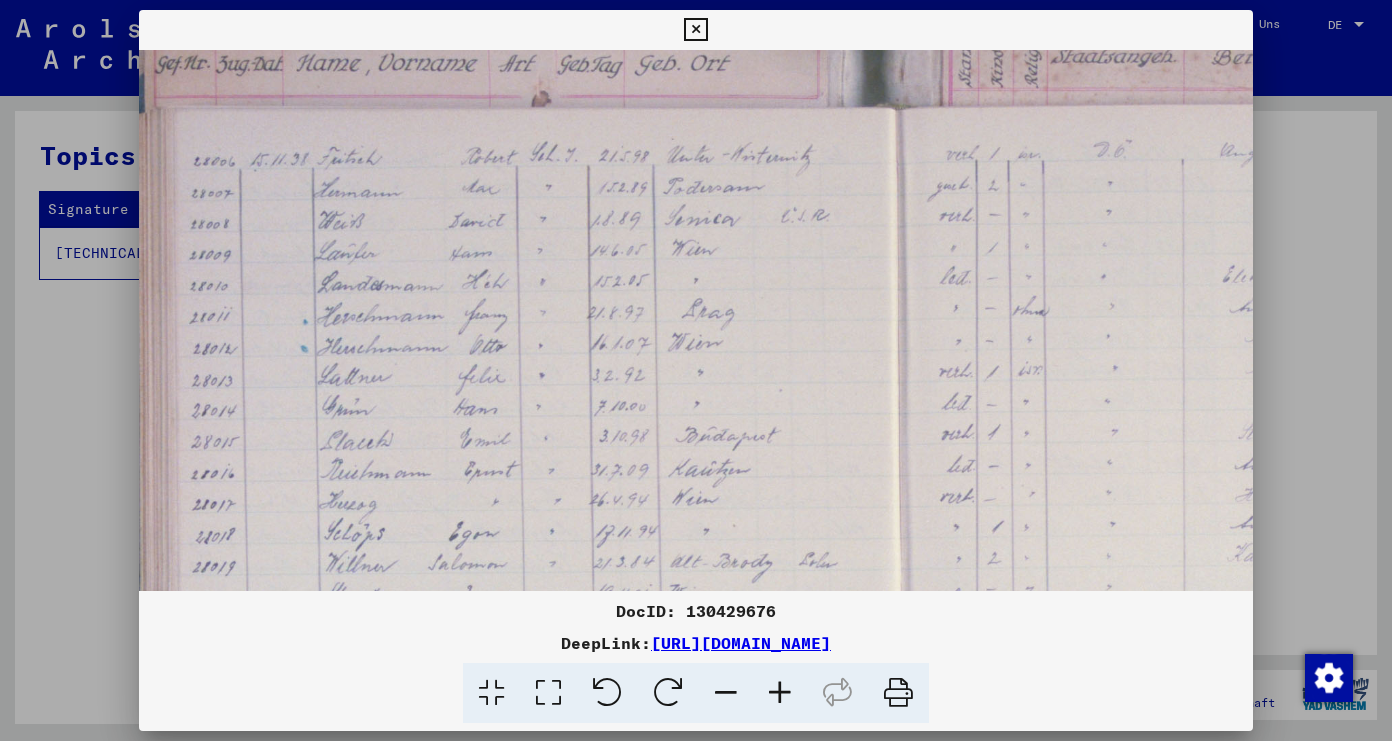 click at bounding box center [726, 693] 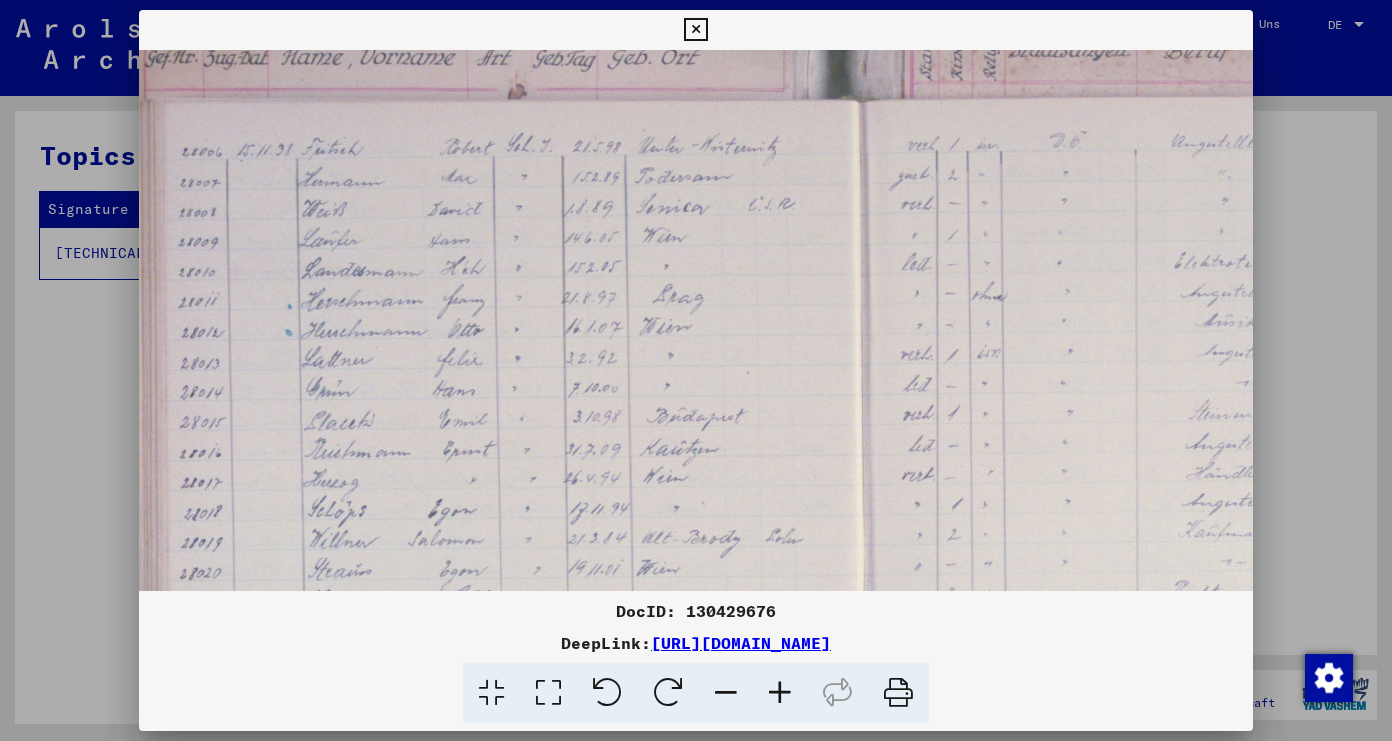 click at bounding box center [726, 693] 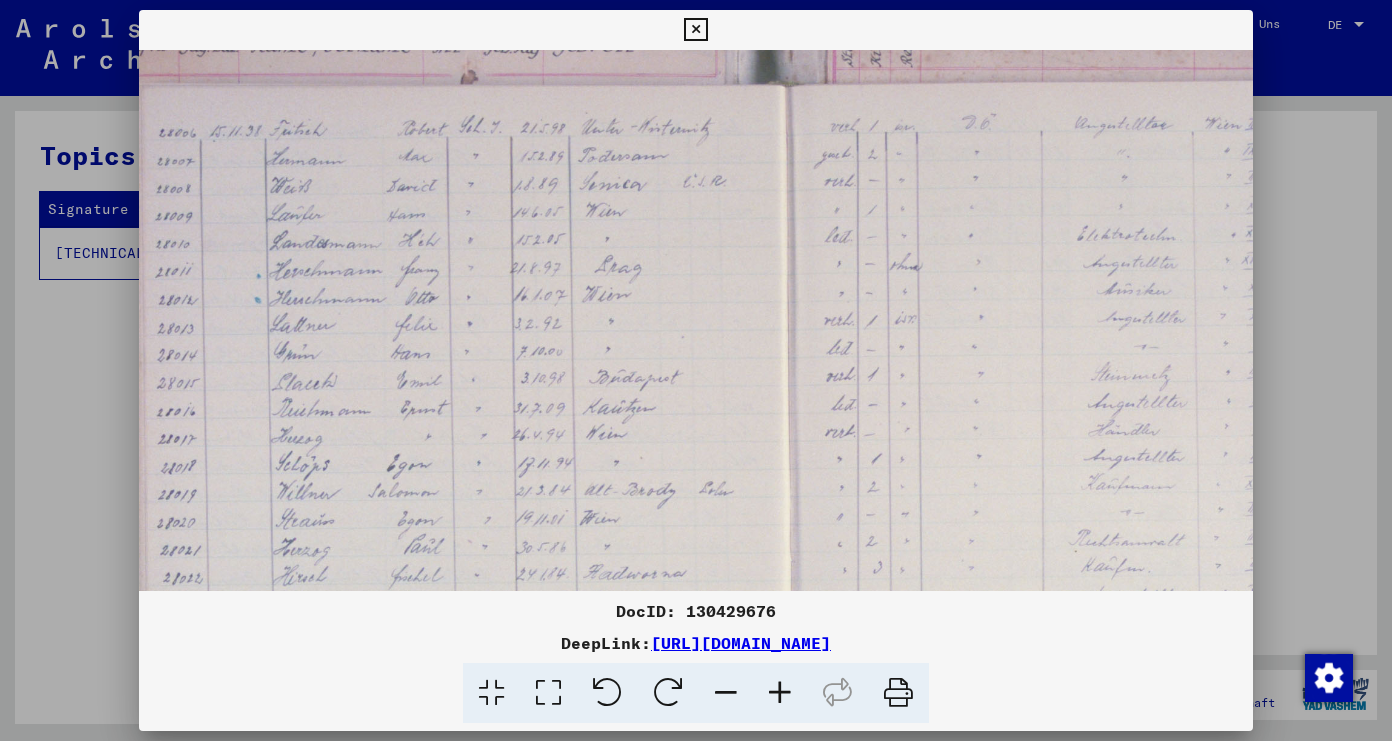 click at bounding box center (726, 693) 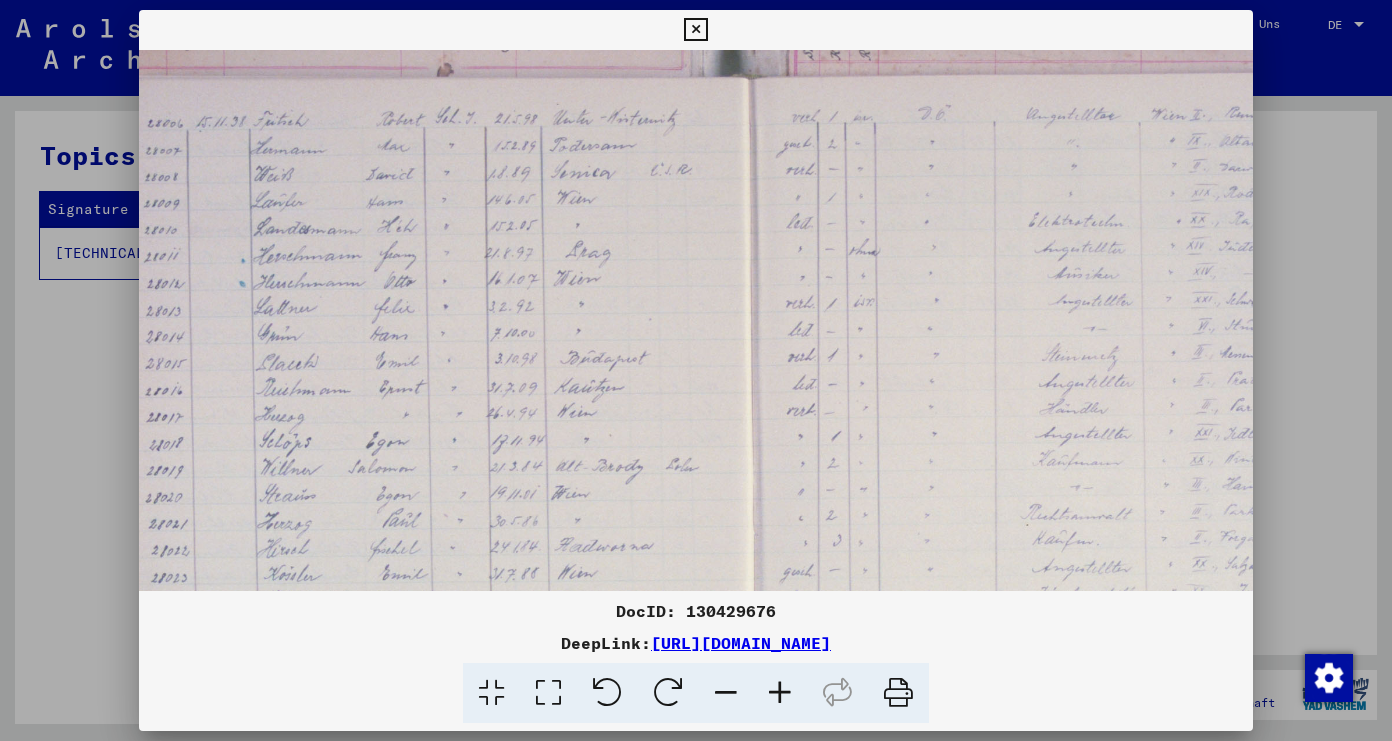 click at bounding box center [726, 693] 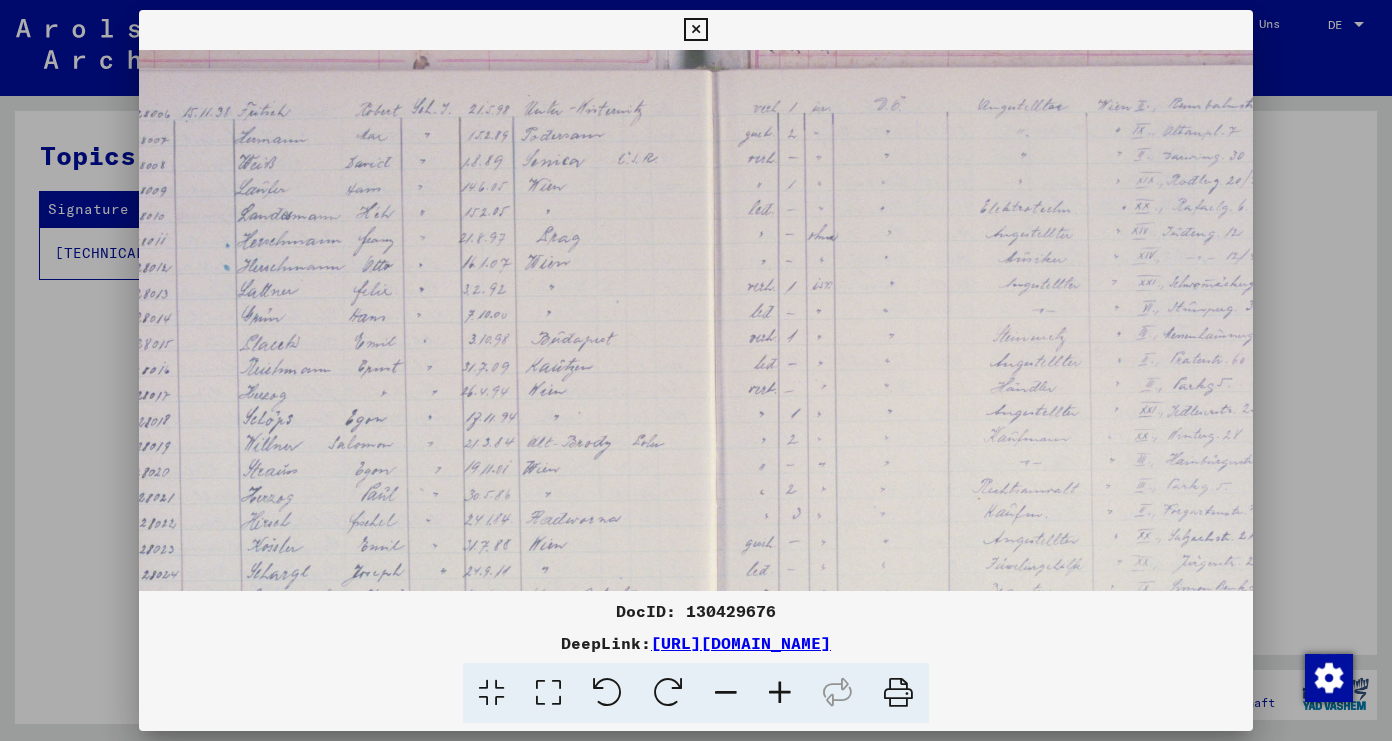 click at bounding box center (726, 693) 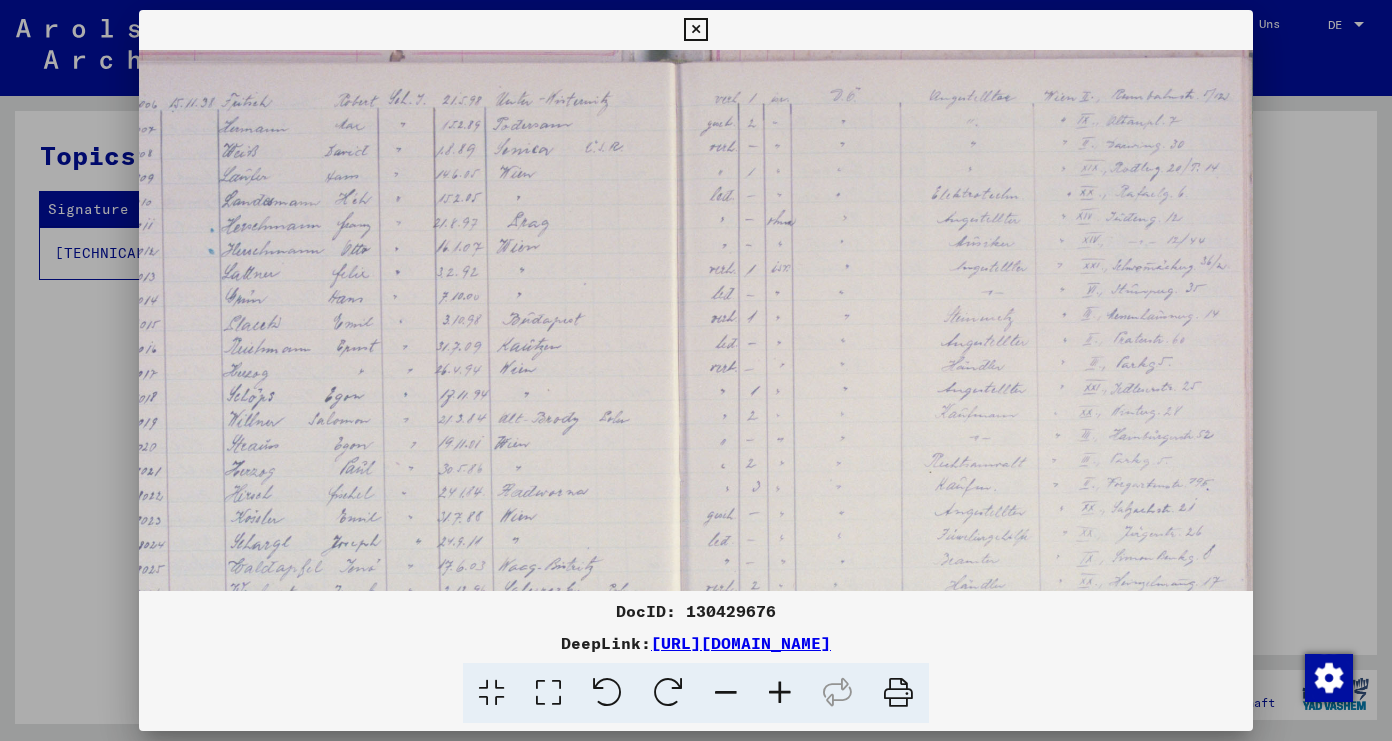 click at bounding box center [726, 693] 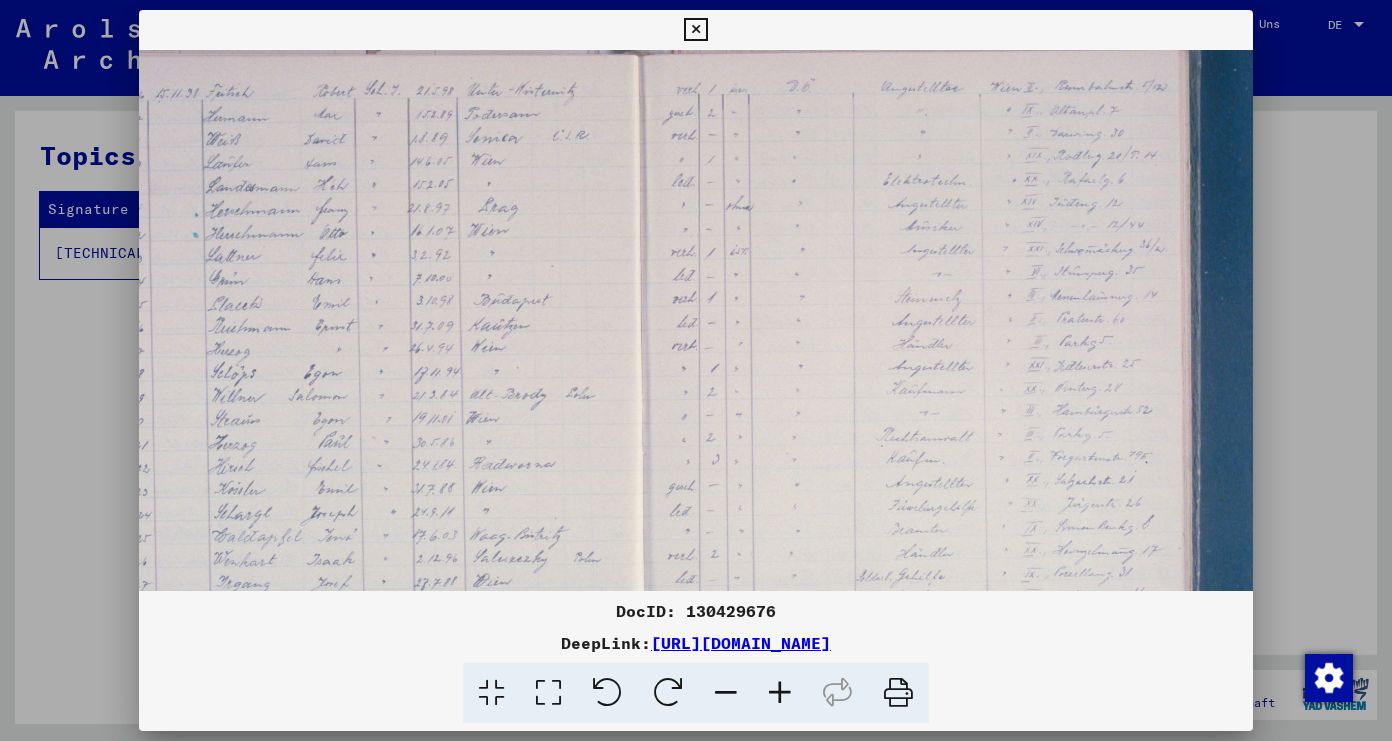 click at bounding box center [726, 693] 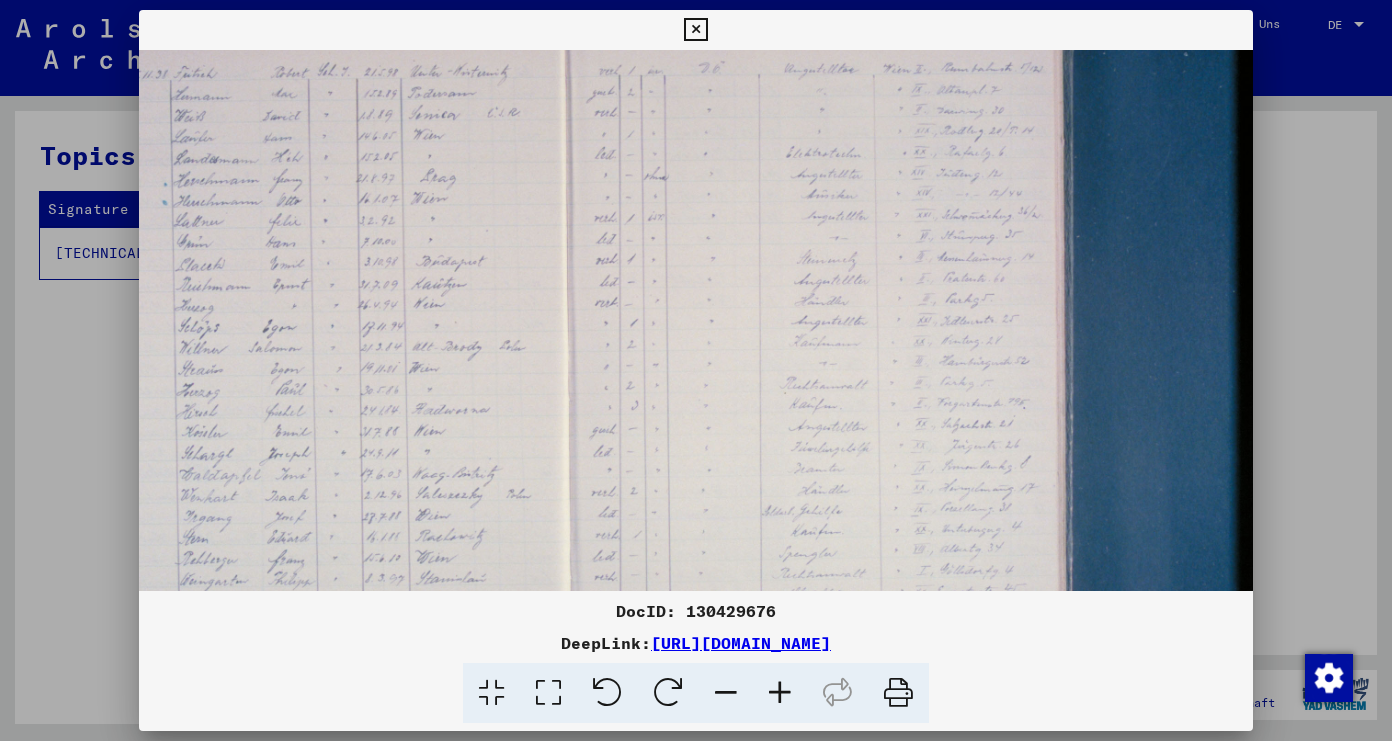 click at bounding box center [726, 693] 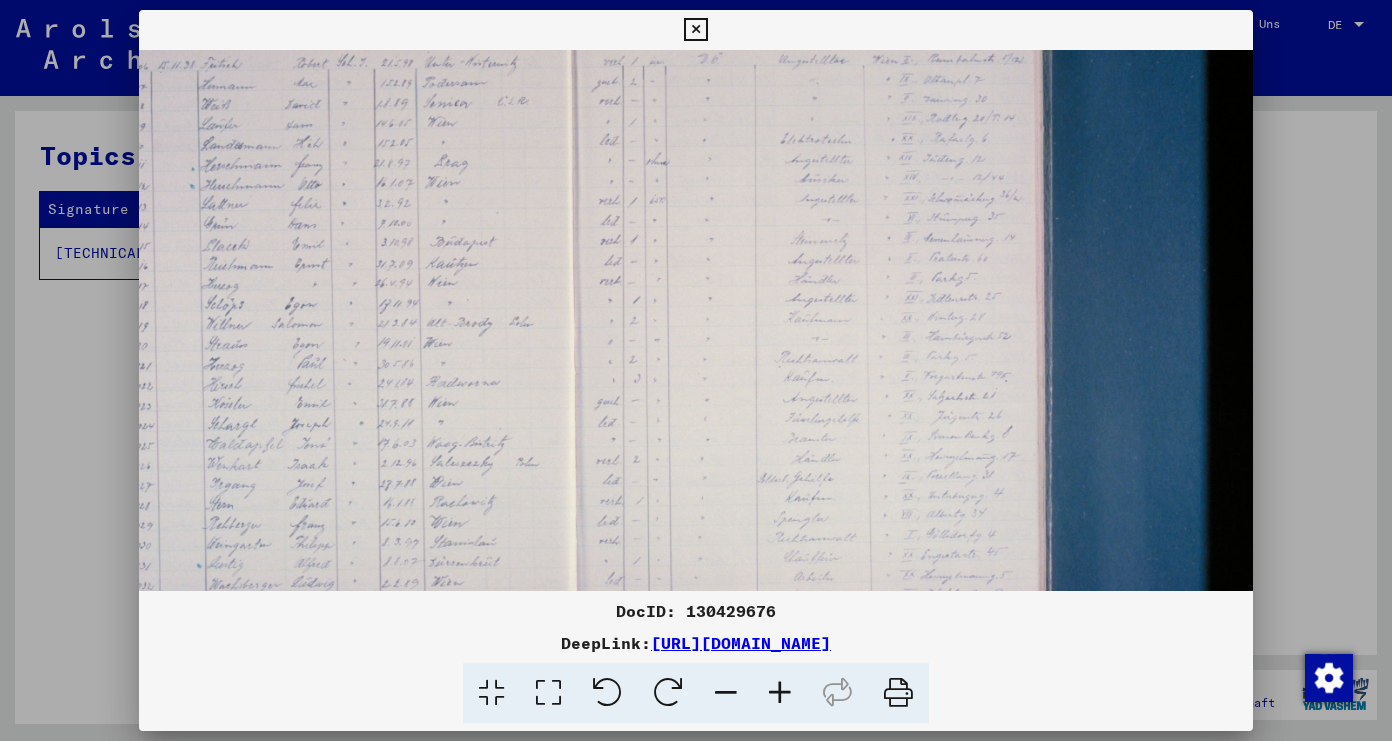 click at bounding box center [726, 693] 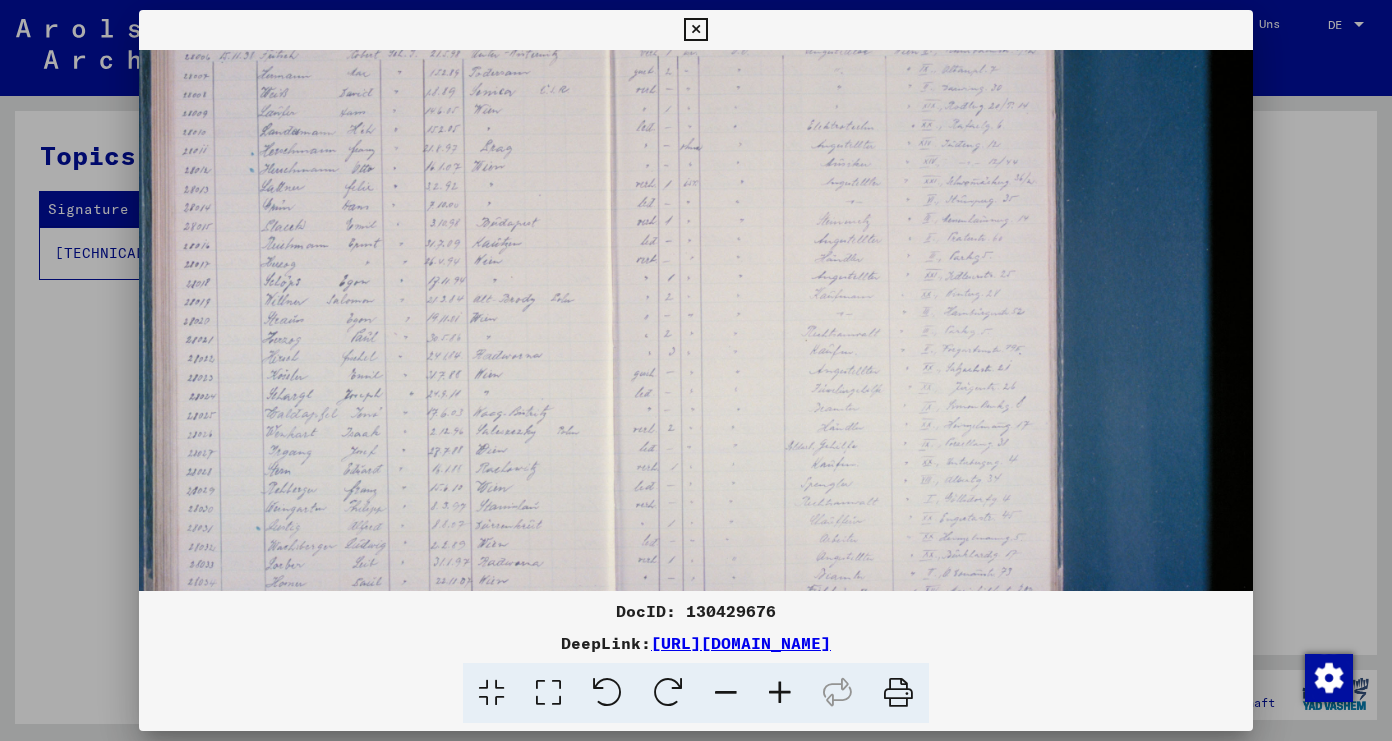 click at bounding box center (726, 693) 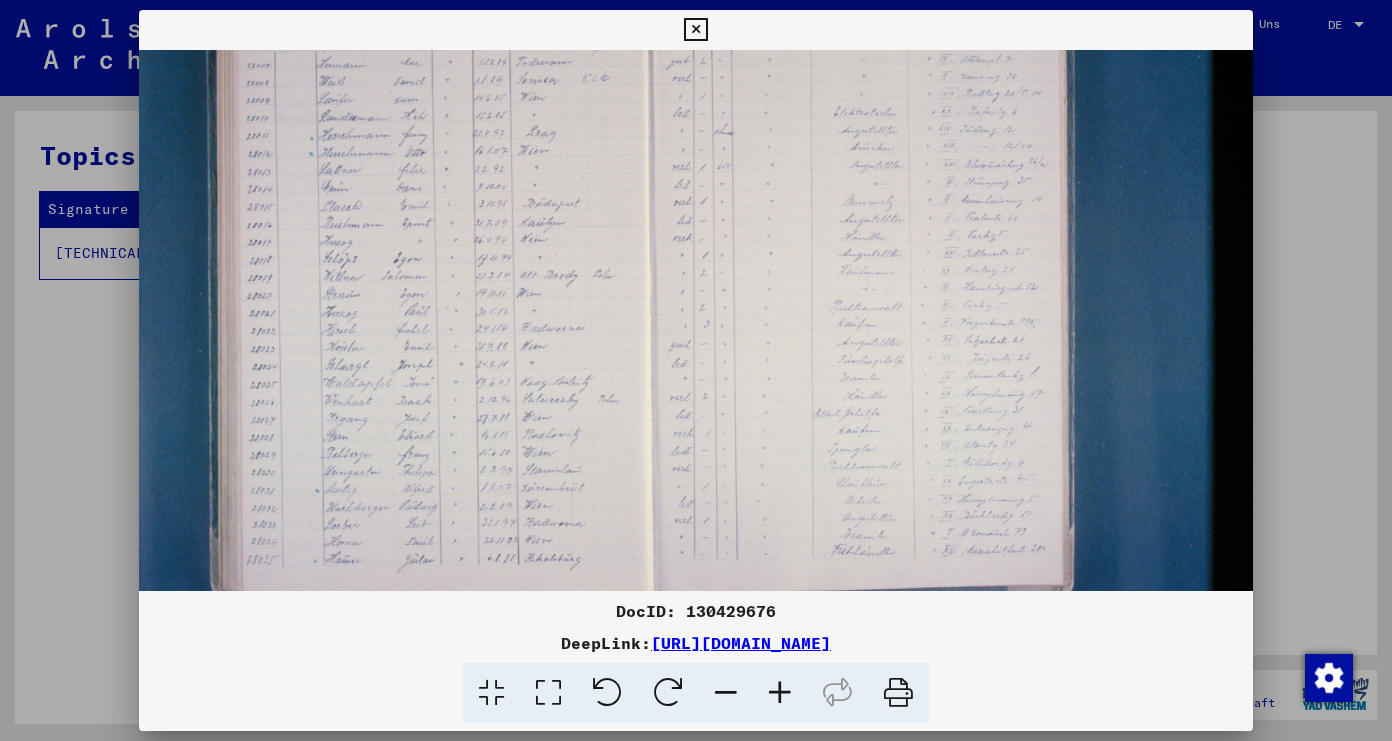 click at bounding box center [726, 693] 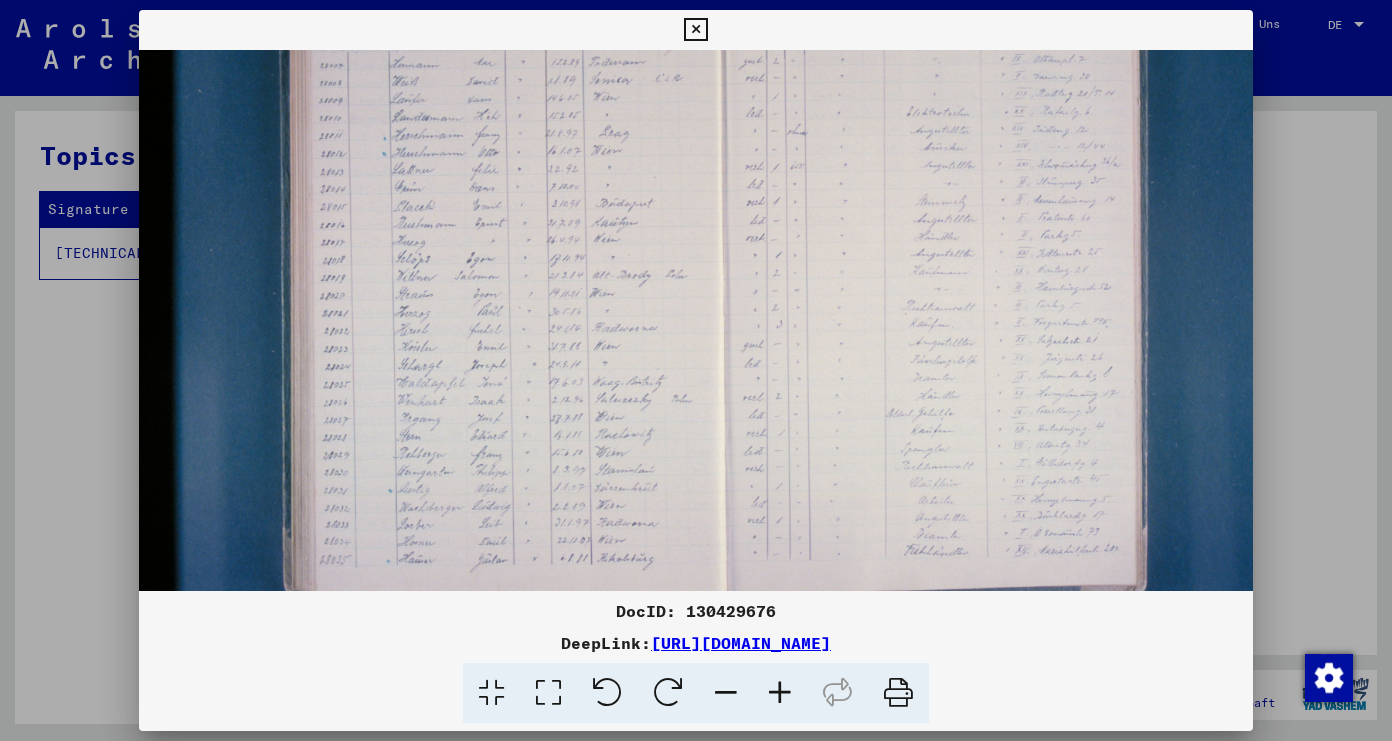 click at bounding box center (726, 693) 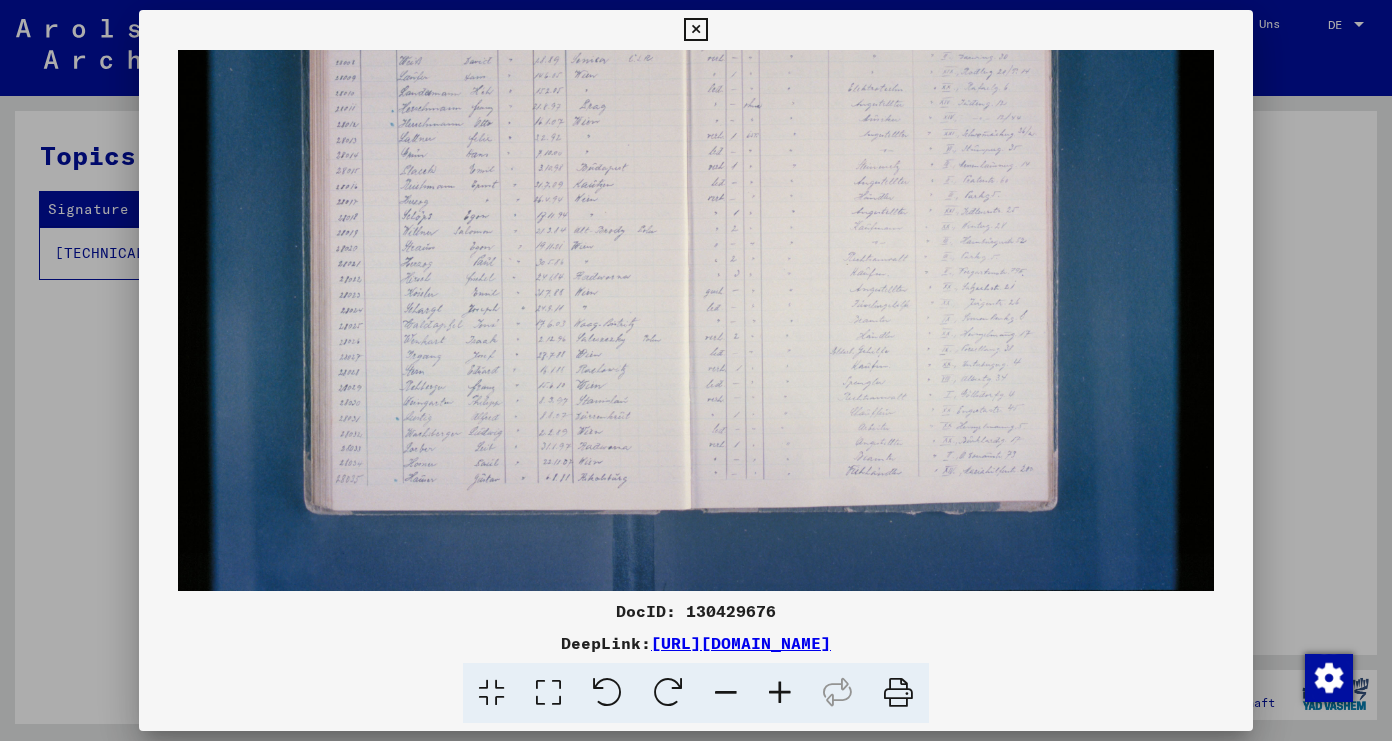 click at bounding box center (726, 693) 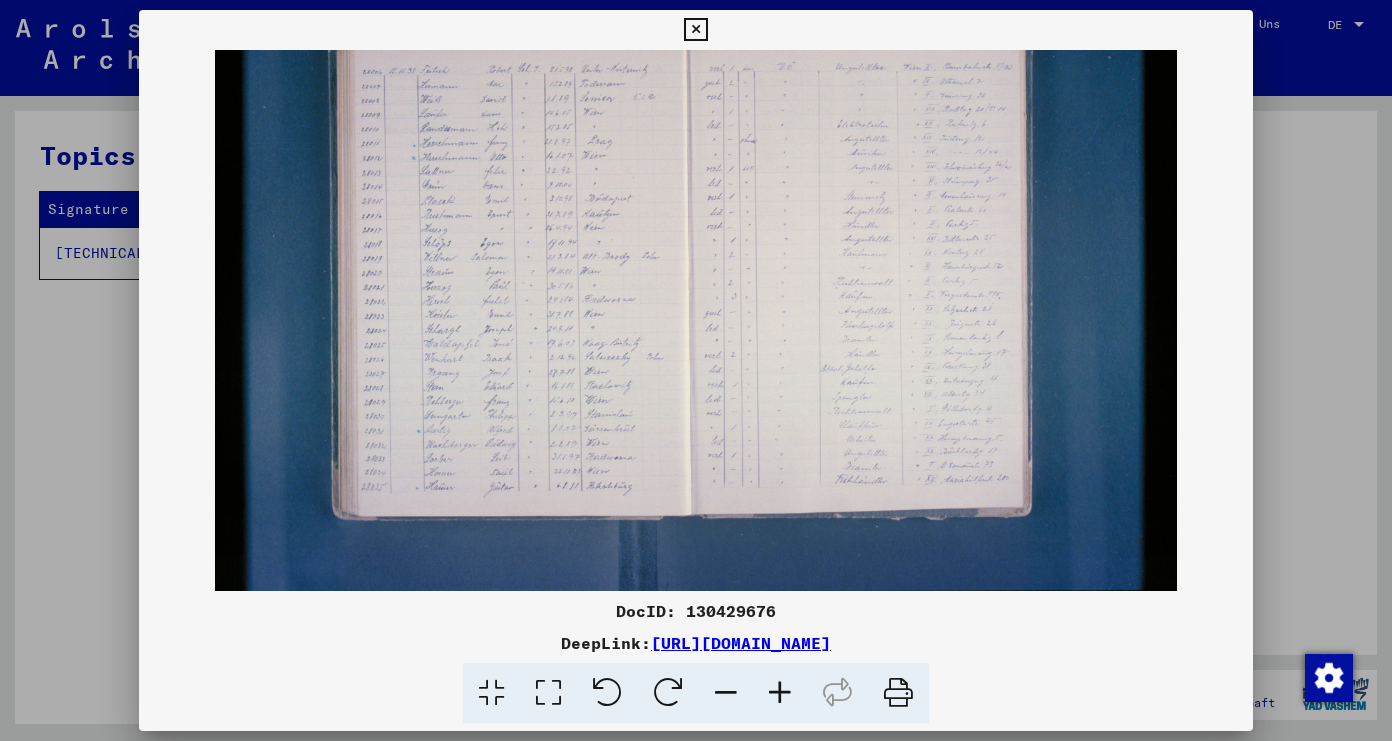 scroll, scrollTop: 100, scrollLeft: 0, axis: vertical 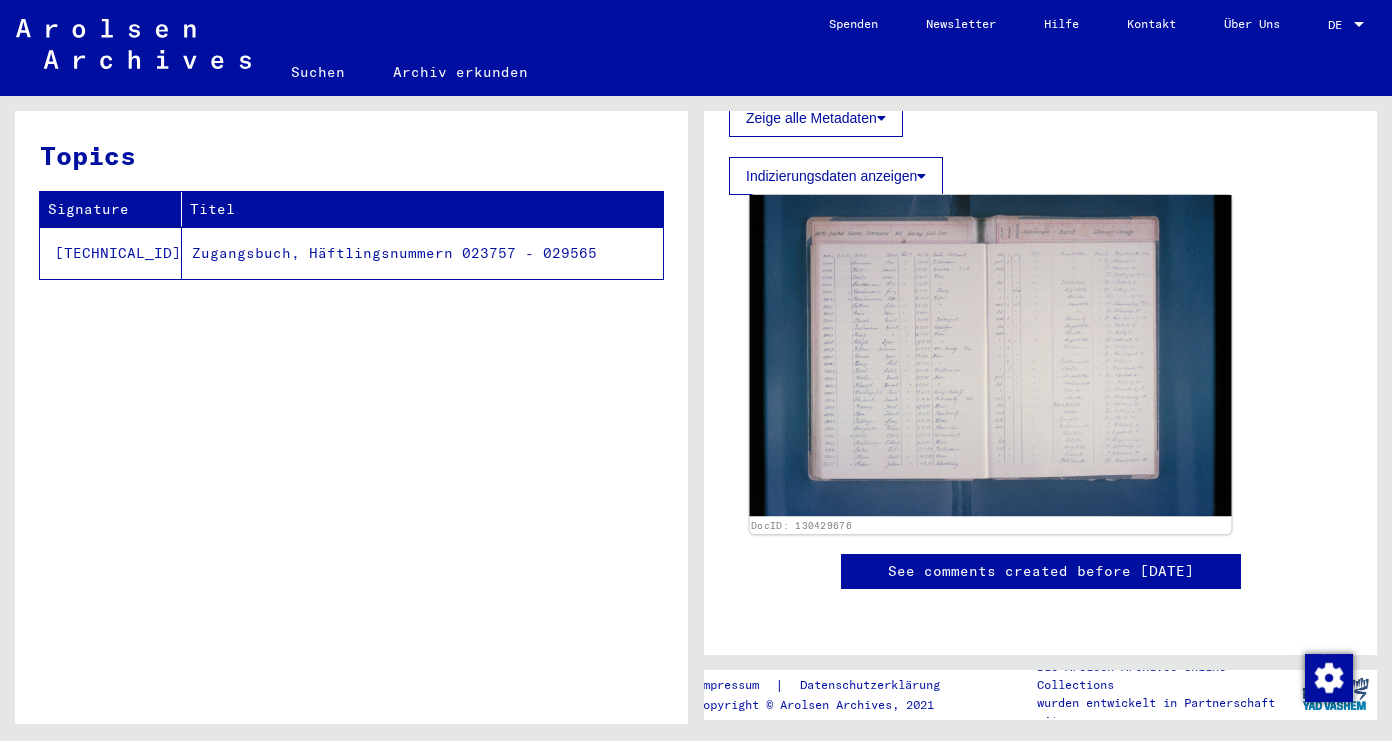 click 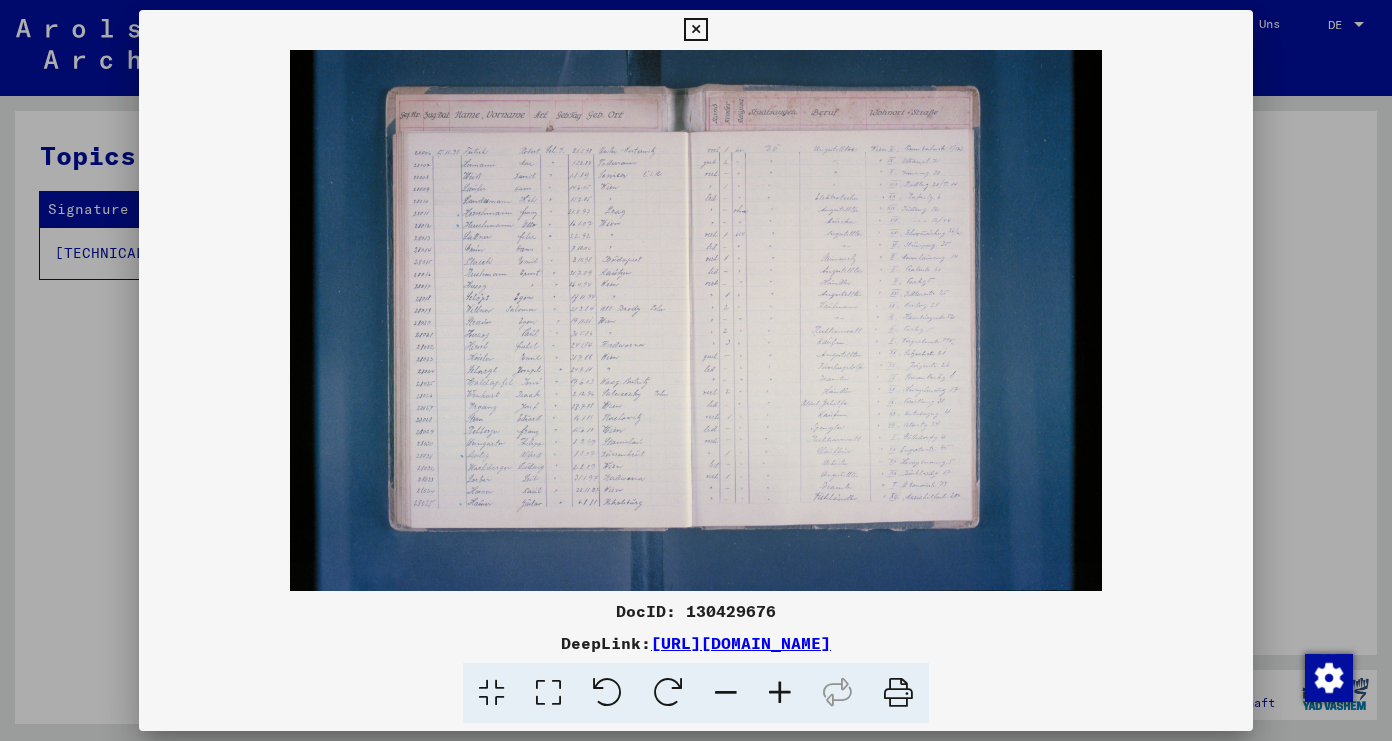 type 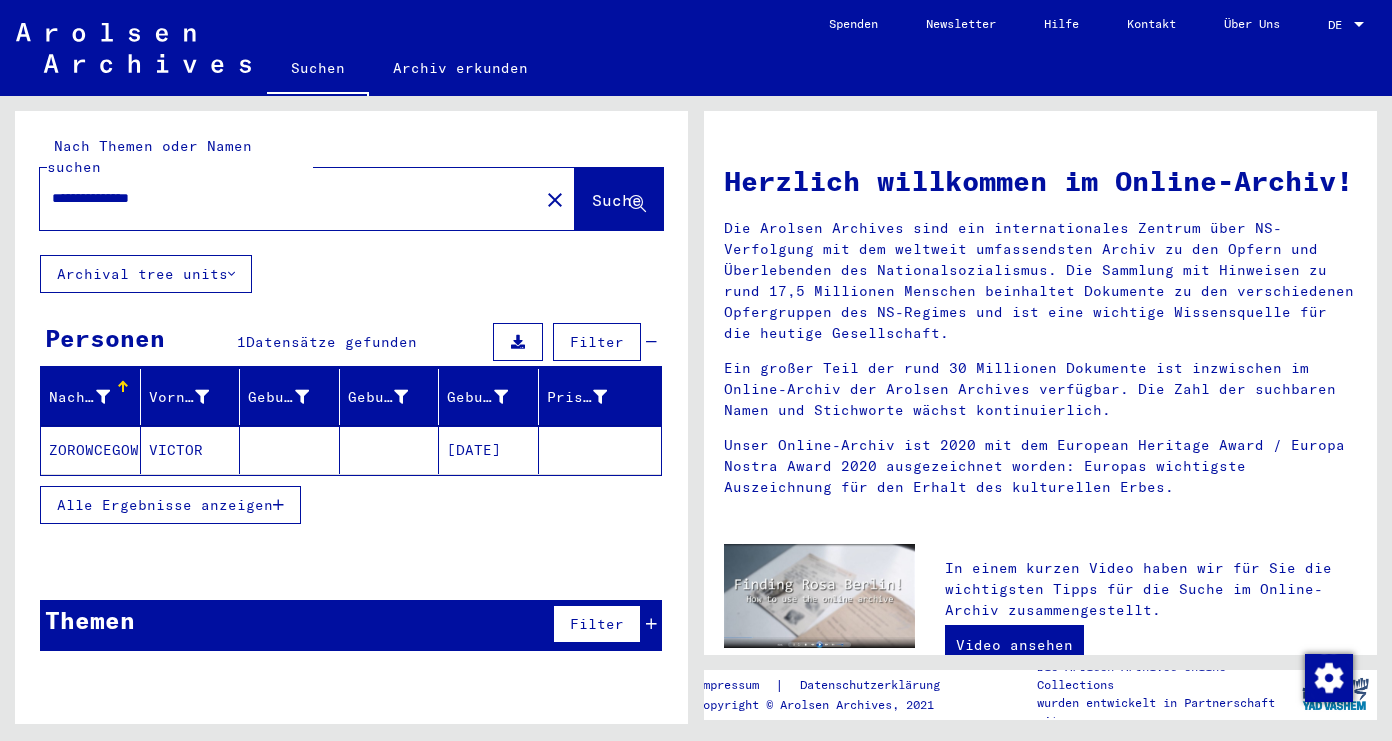 scroll, scrollTop: 0, scrollLeft: 0, axis: both 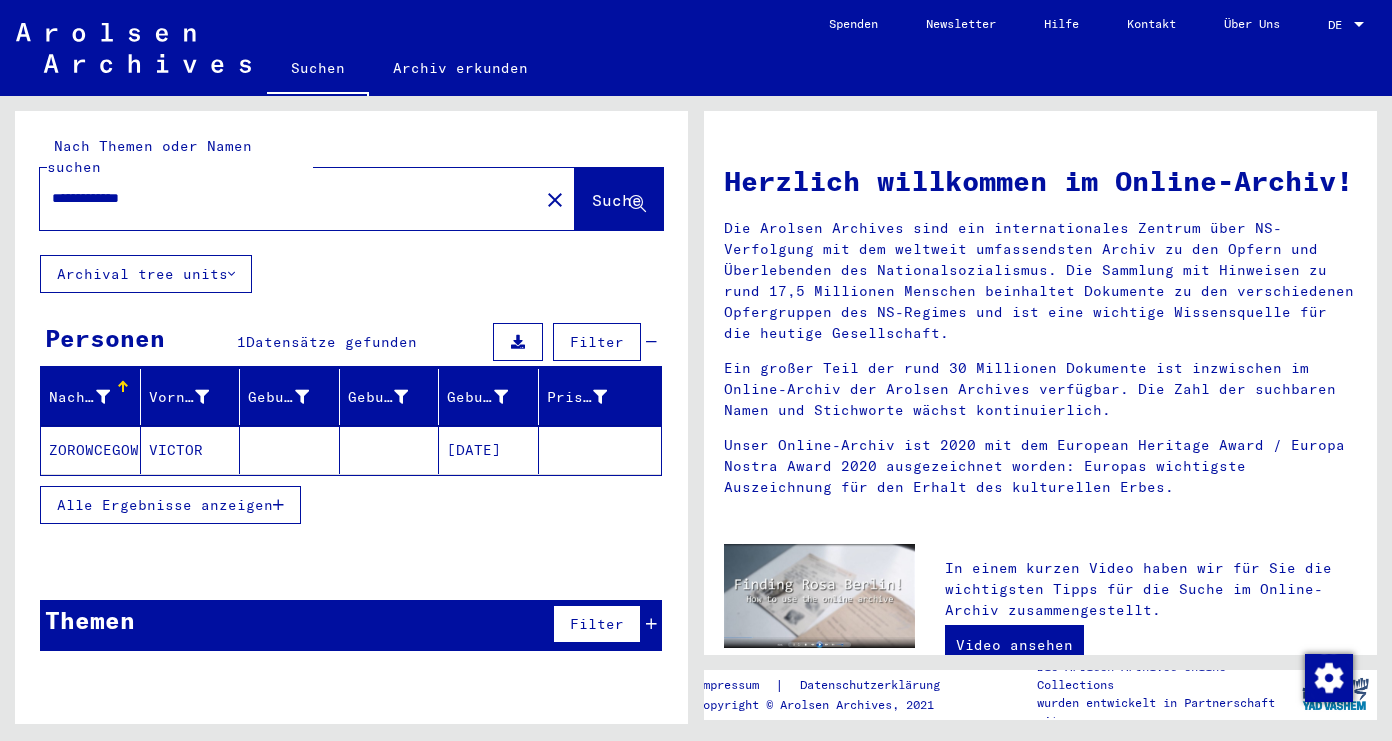 type on "**********" 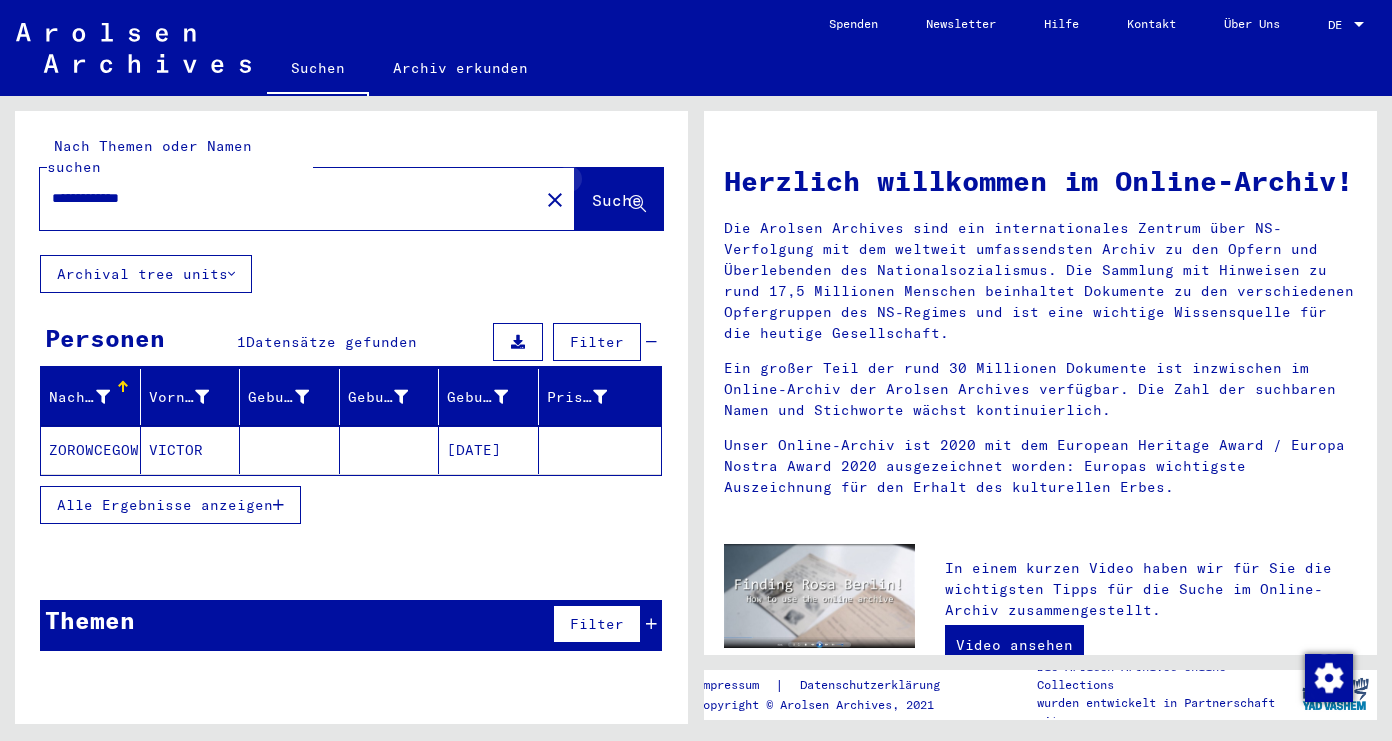 click 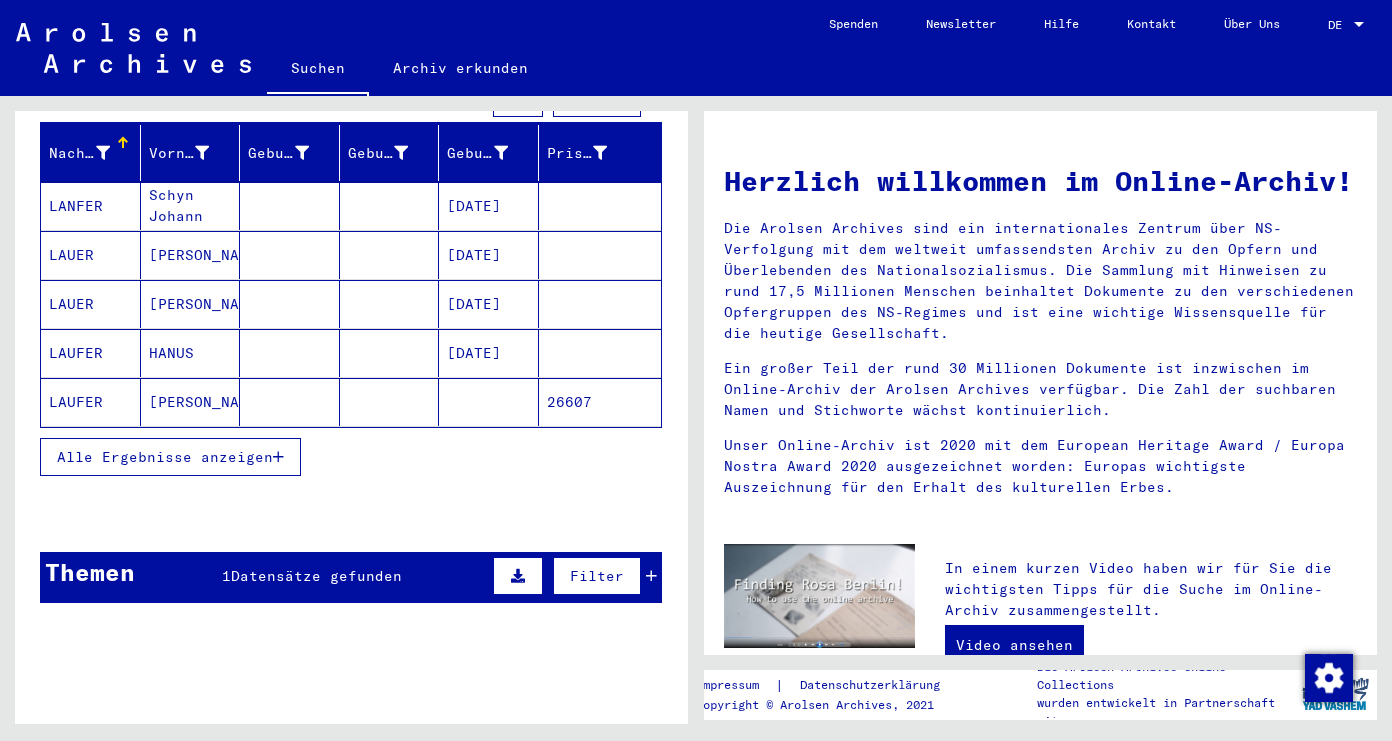 scroll, scrollTop: 255, scrollLeft: 0, axis: vertical 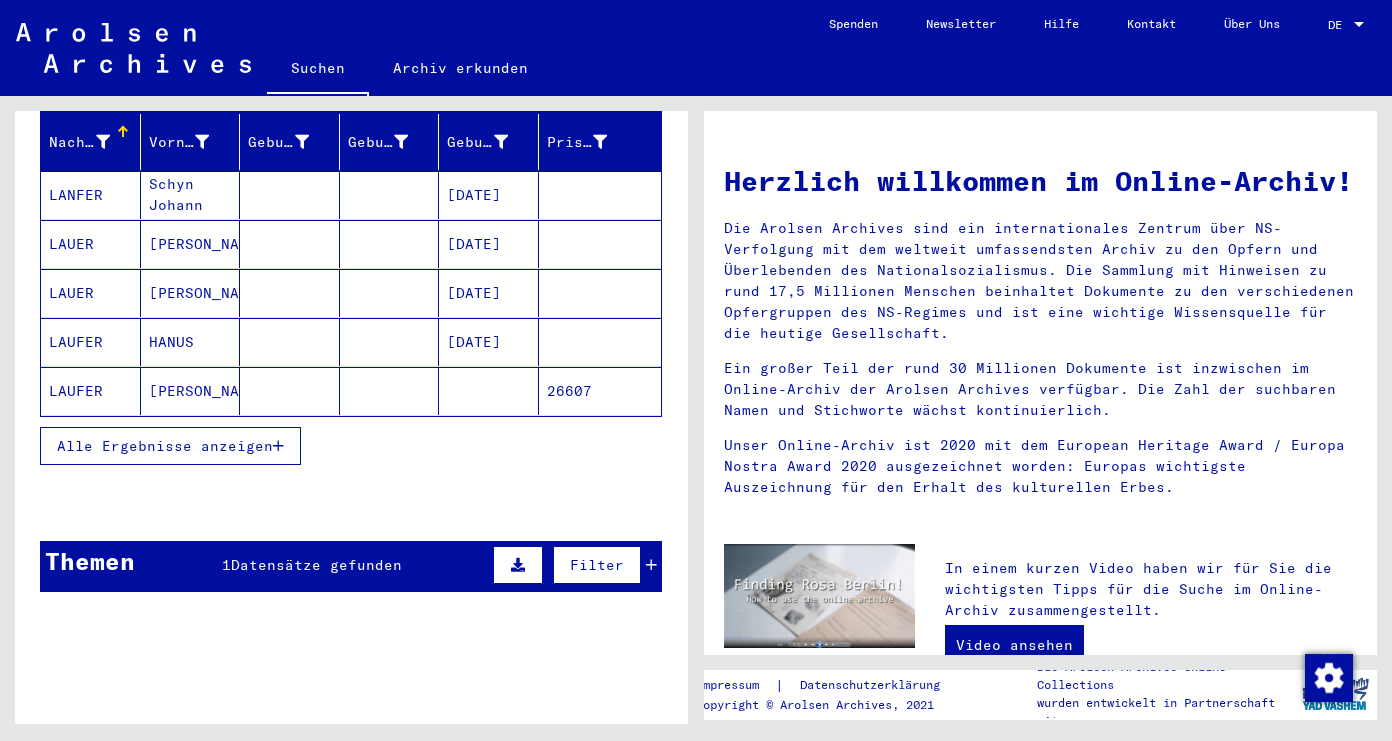 click on "Alle Ergebnisse anzeigen" at bounding box center (165, 446) 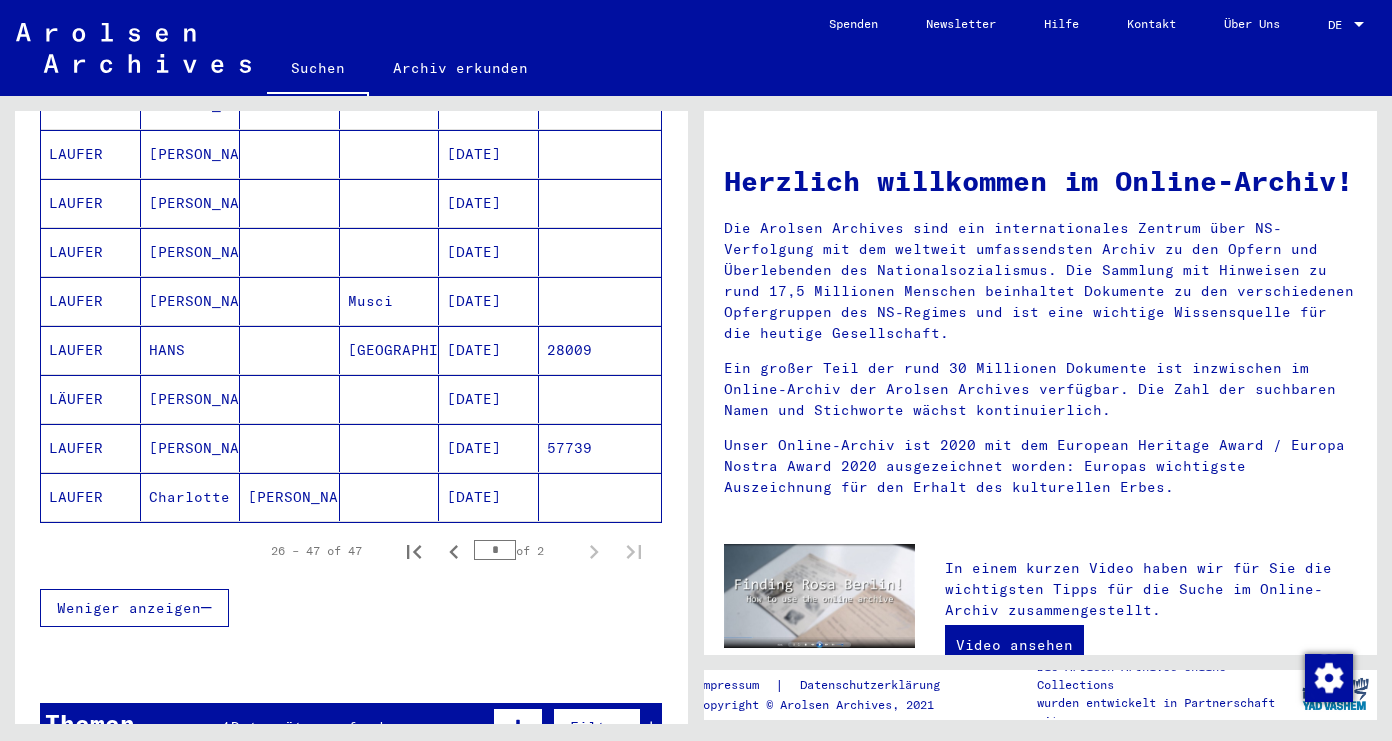 scroll, scrollTop: 1133, scrollLeft: 0, axis: vertical 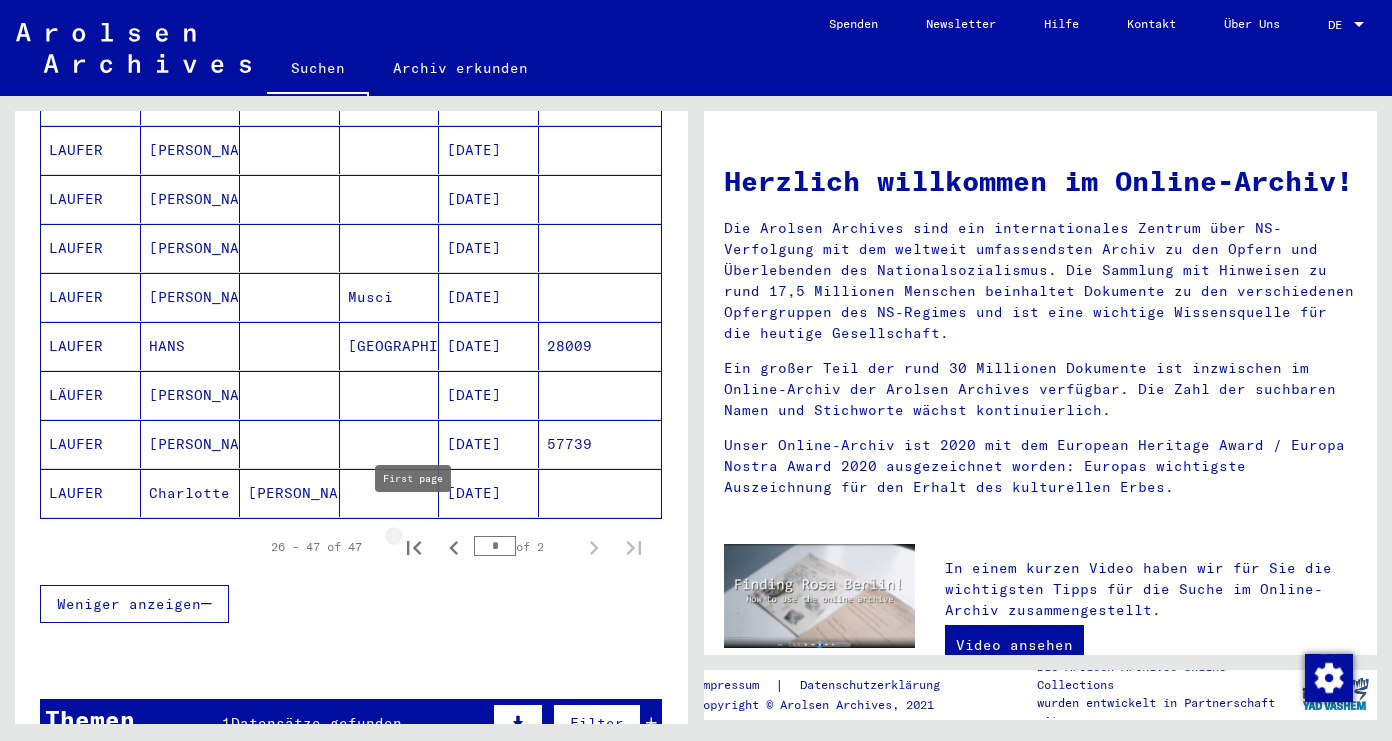 click 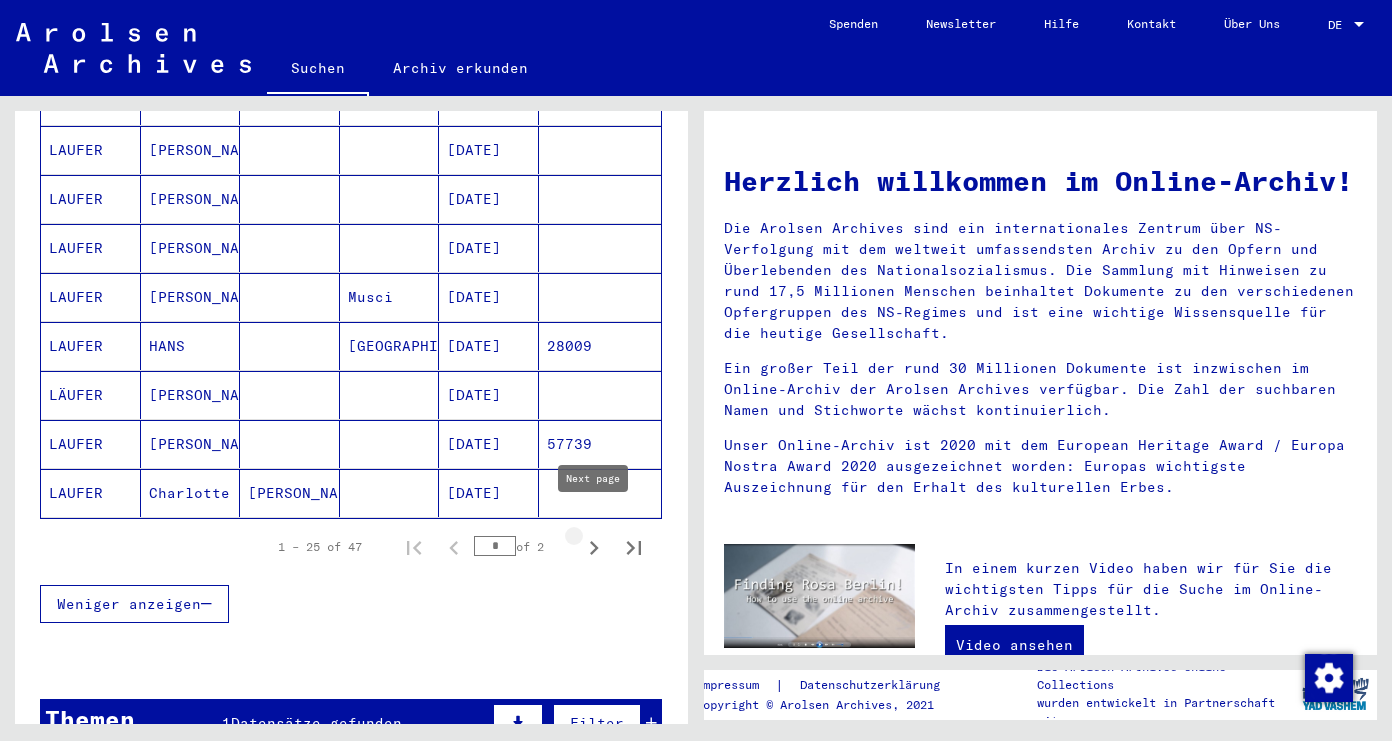 click 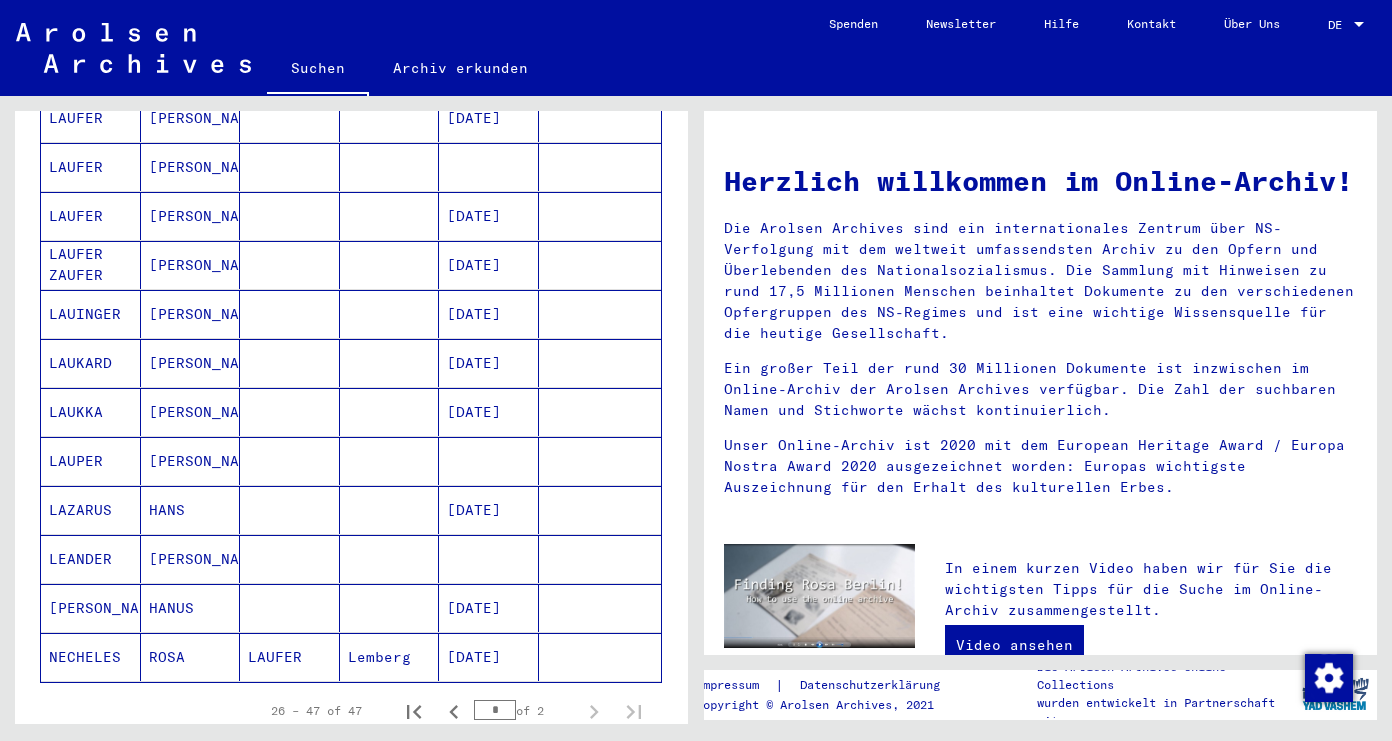 scroll, scrollTop: 749, scrollLeft: 0, axis: vertical 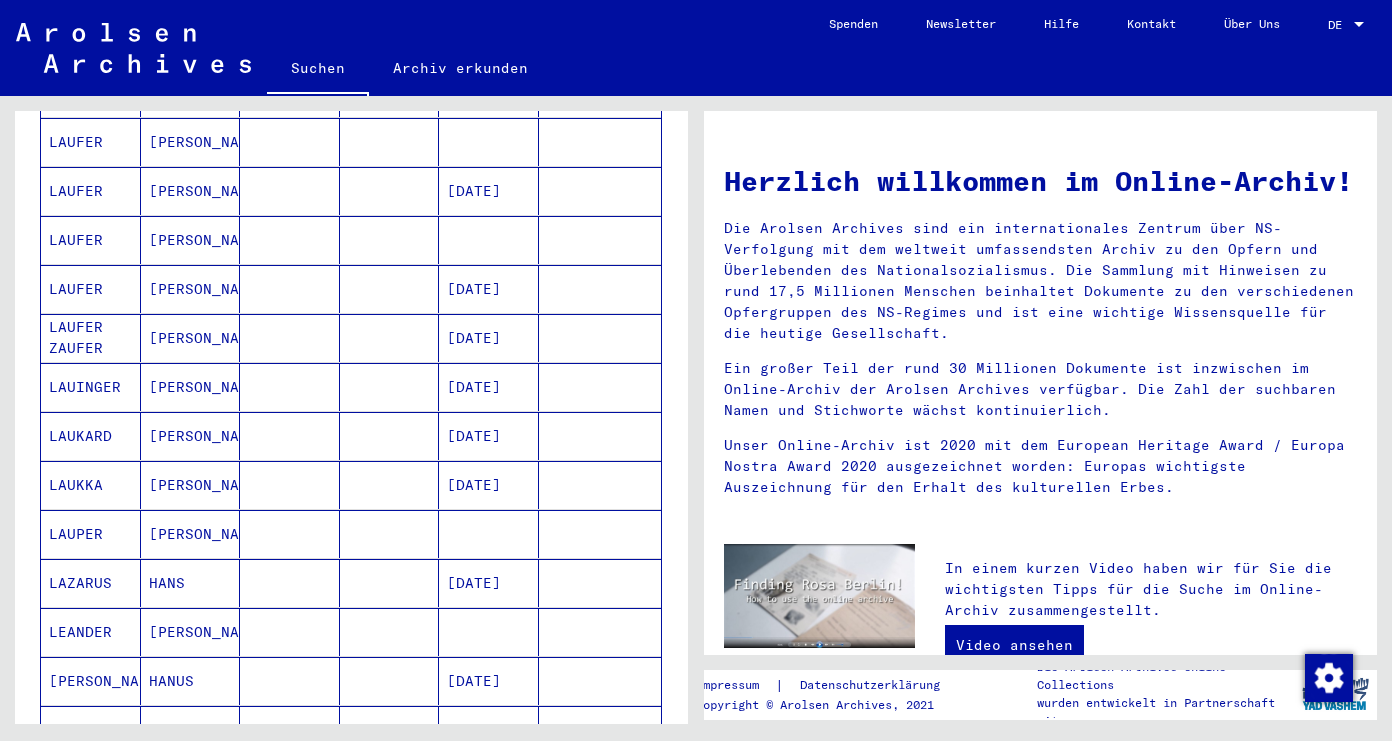 click on "LAUFER" at bounding box center (91, 338) 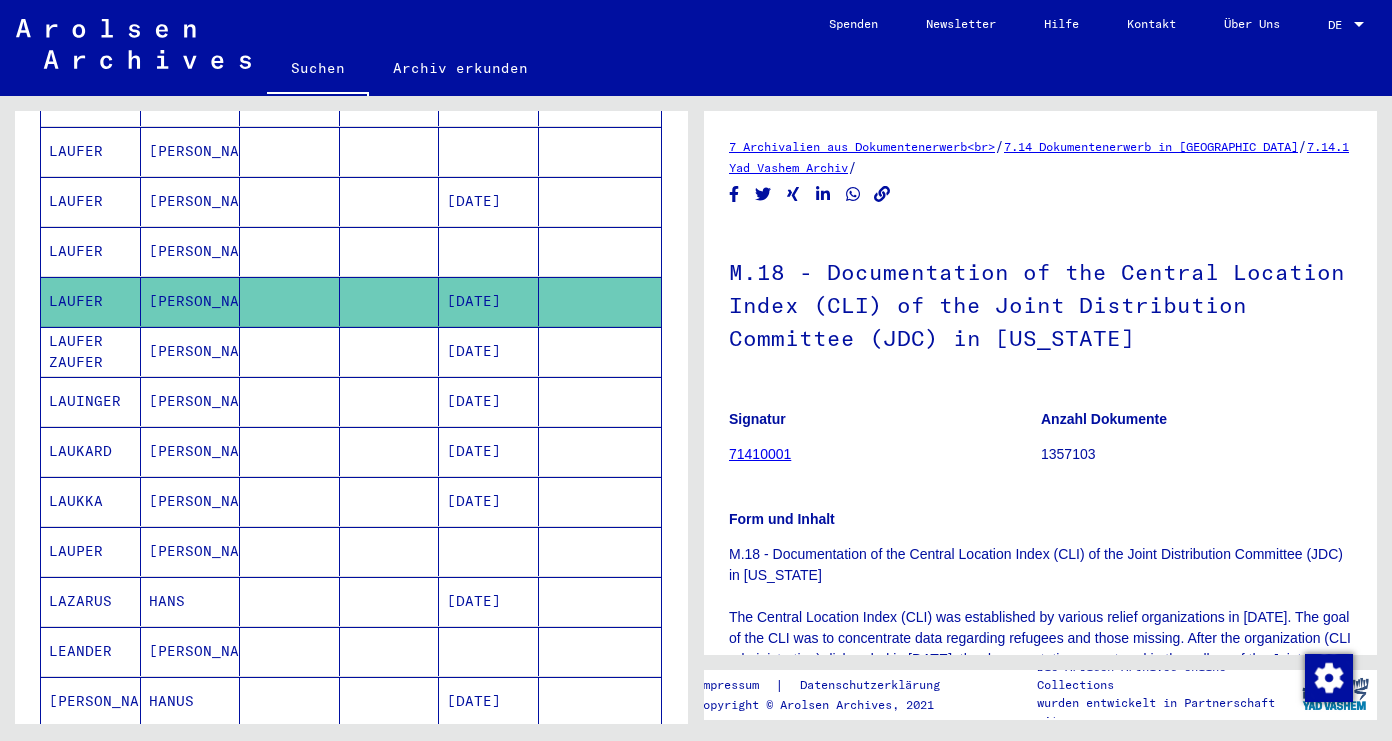 scroll, scrollTop: 0, scrollLeft: 0, axis: both 